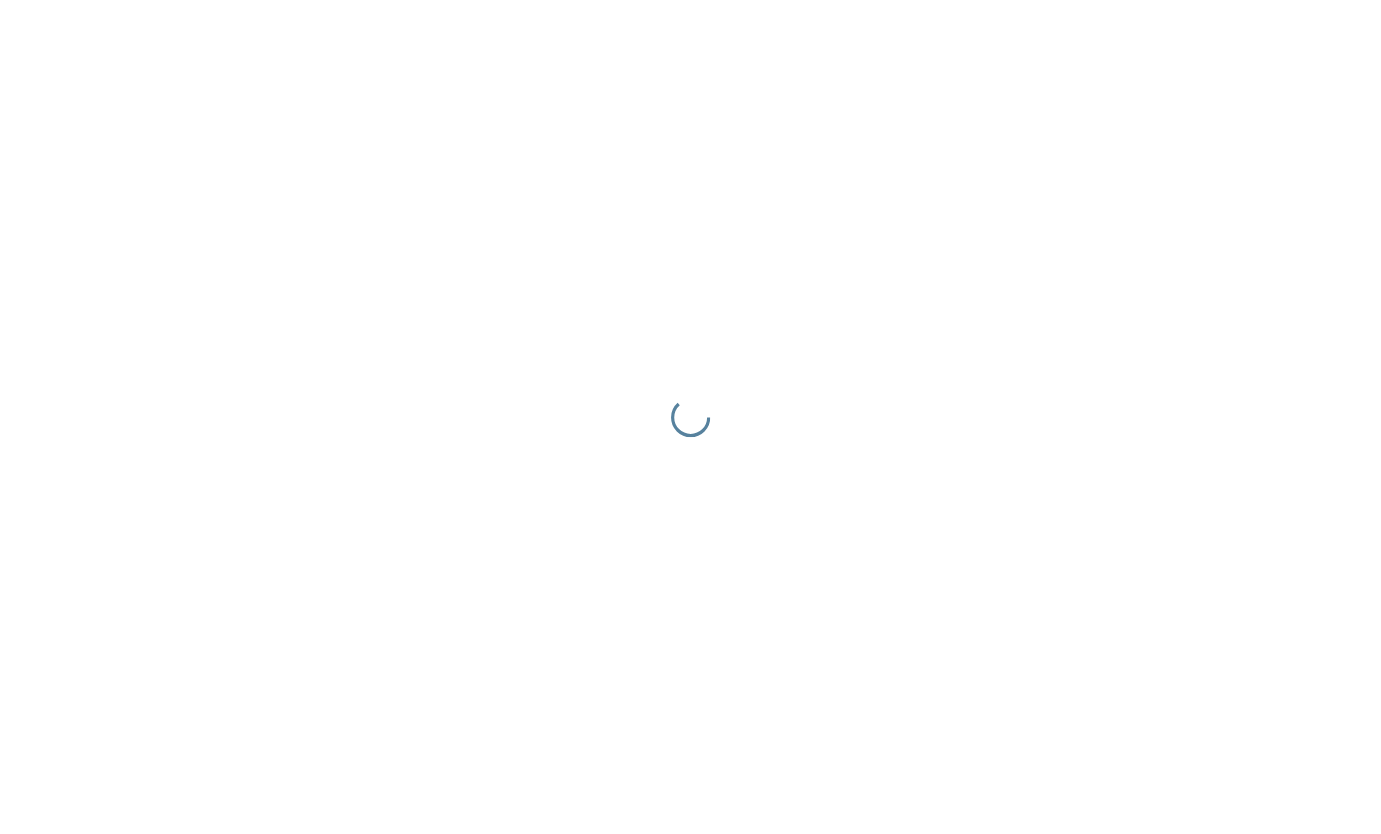 scroll, scrollTop: 0, scrollLeft: 0, axis: both 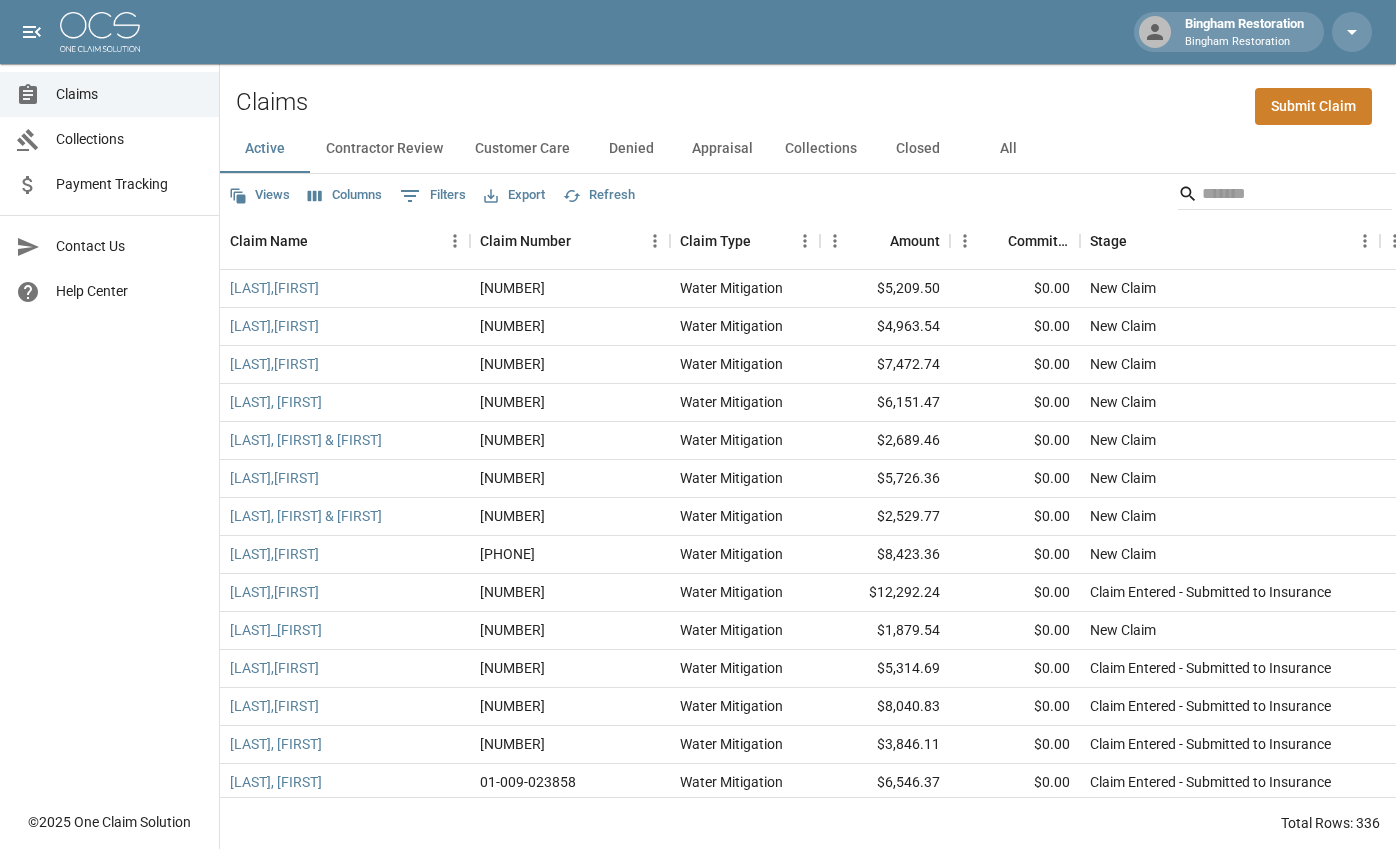 click on "Submit Claim" at bounding box center [1313, 106] 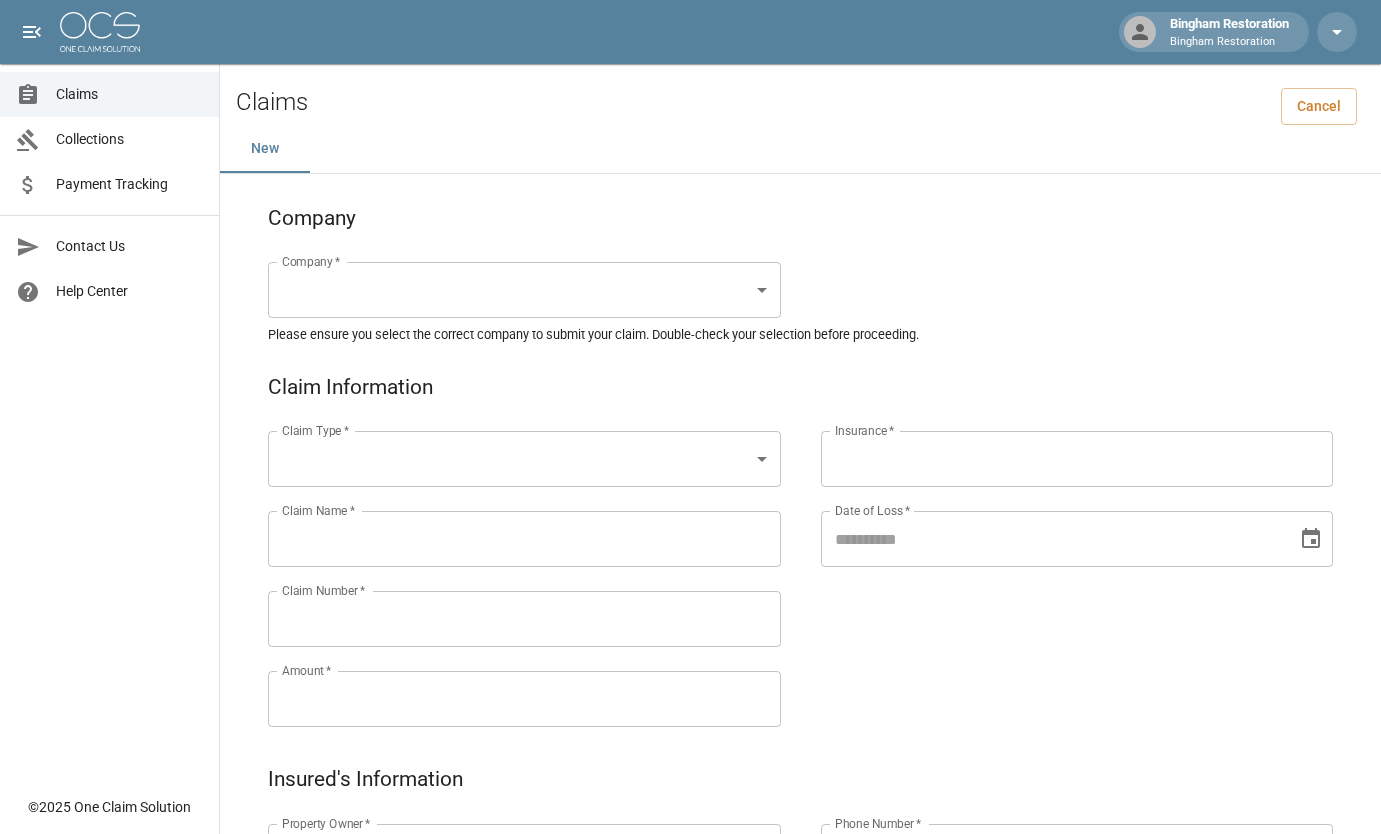 click on "Bingham Restoration Bingham Restoration Claims Collections Payment Tracking Contact Us Help Center ©  2025   One Claim Solution Claims Cancel New Company Company   * ​ Company   * Please ensure you select the correct company to submit your claim. Double-check your selection before proceeding. Claim Information Claim Type   * ​ Claim Type   * Claim Name   * Claim Name   * Claim Number   * Claim Number   * Amount   * Amount   * Insurance   * Insurance   * Date of Loss   * Date of Loss   * Insured's Information Property Owner   * Property Owner   * Mailing Address   * Mailing Address   * Mailing City   * Mailing City   * Mailing State   * Mailing State   * Mailing Zip   * Mailing Zip   * Phone Number   * Phone Number   * Alt. Phone Number Alt. Phone Number Email Email Documentation Invoice (PDF)* ​ Upload file(s) Invoice (PDF)* Work Authorization* ​ Upload file(s) Work Authorization* Photo Link Photo Link ​ Upload file(s) Testing ​ ​" at bounding box center [690, 921] 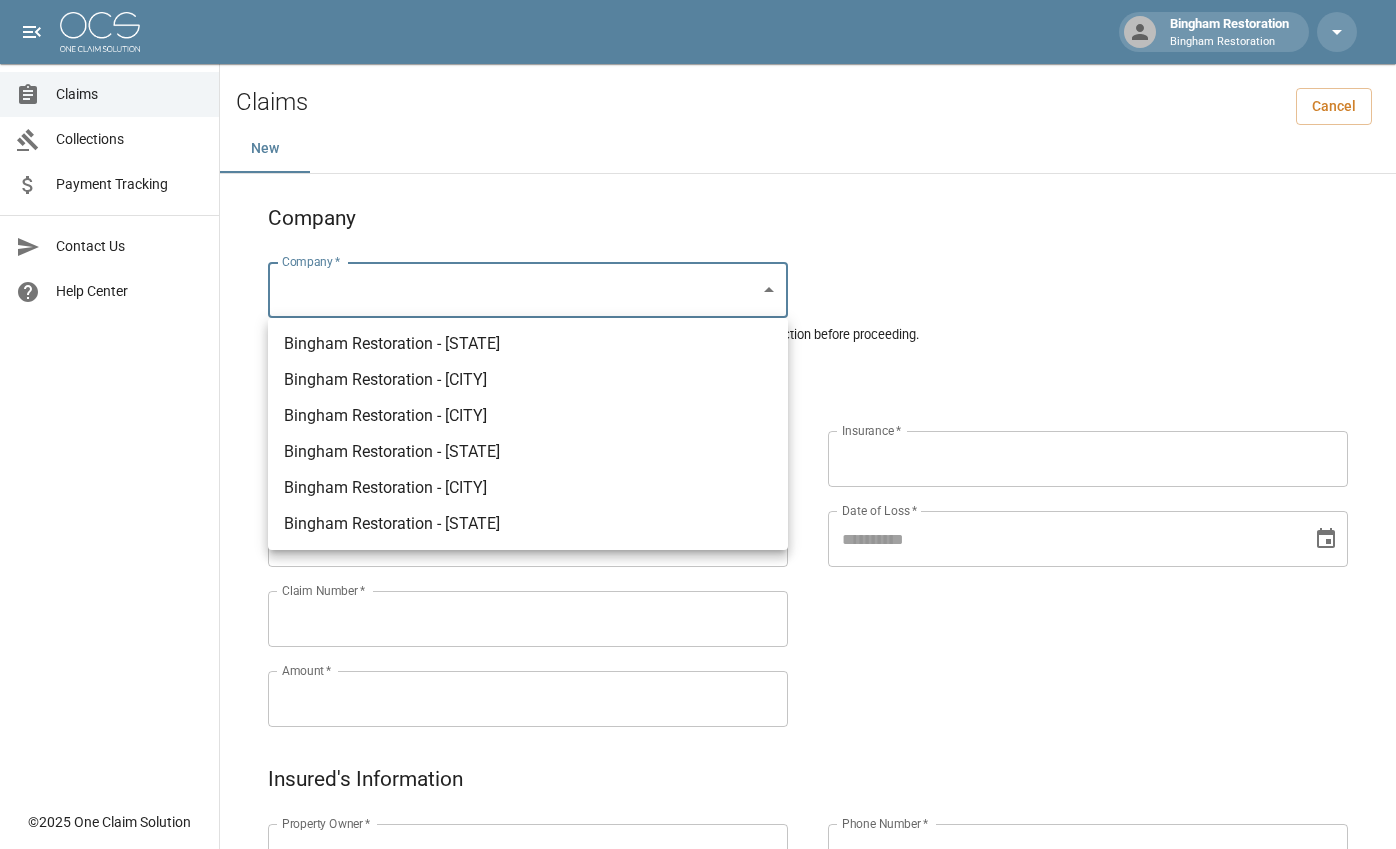 click on "Bingham Restoration - [CITY]" at bounding box center (528, 416) 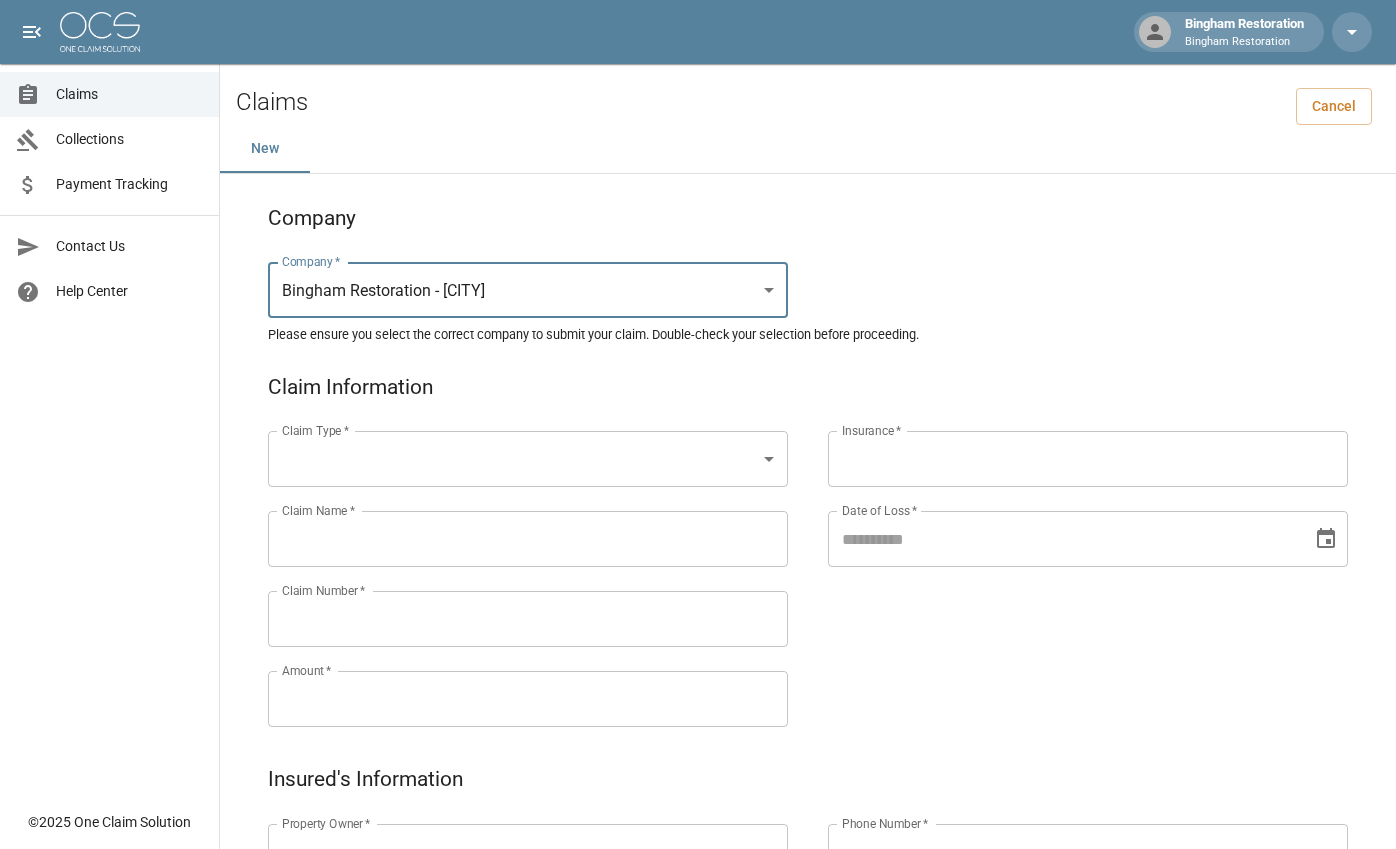 click on "Bingham Restoration Bingham Restoration Claims Collections Payment Tracking Contact Us Help Center ©  2025   One Claim Solution Claims Cancel New Company Company   * Bingham Restoration - [CITY] *** Company   * Please ensure you select the correct company to submit your claim. Double-check your selection before proceeding. Claim Information Claim Type   * ​ Claim Type   * Claim Name   * Claim Name   * Claim Number   * Claim Number   * Amount   * Amount   * Insurance   * Insurance   * Date of Loss   * Date of Loss   * Insured's Information Property Owner   * Property Owner   * Mailing Address   * Mailing Address   * Mailing City   * Mailing City   * Mailing State   * Mailing State   * Mailing Zip   * Mailing Zip   * Phone Number   * Phone Number   * Alt. Phone Number Alt. Phone Number Email Email Documentation Invoice (PDF)* ​ Upload file(s) Invoice (PDF)* Work Authorization* ​ Upload file(s) Work Authorization* Photo Link Photo Link ​ *" at bounding box center (698, 921) 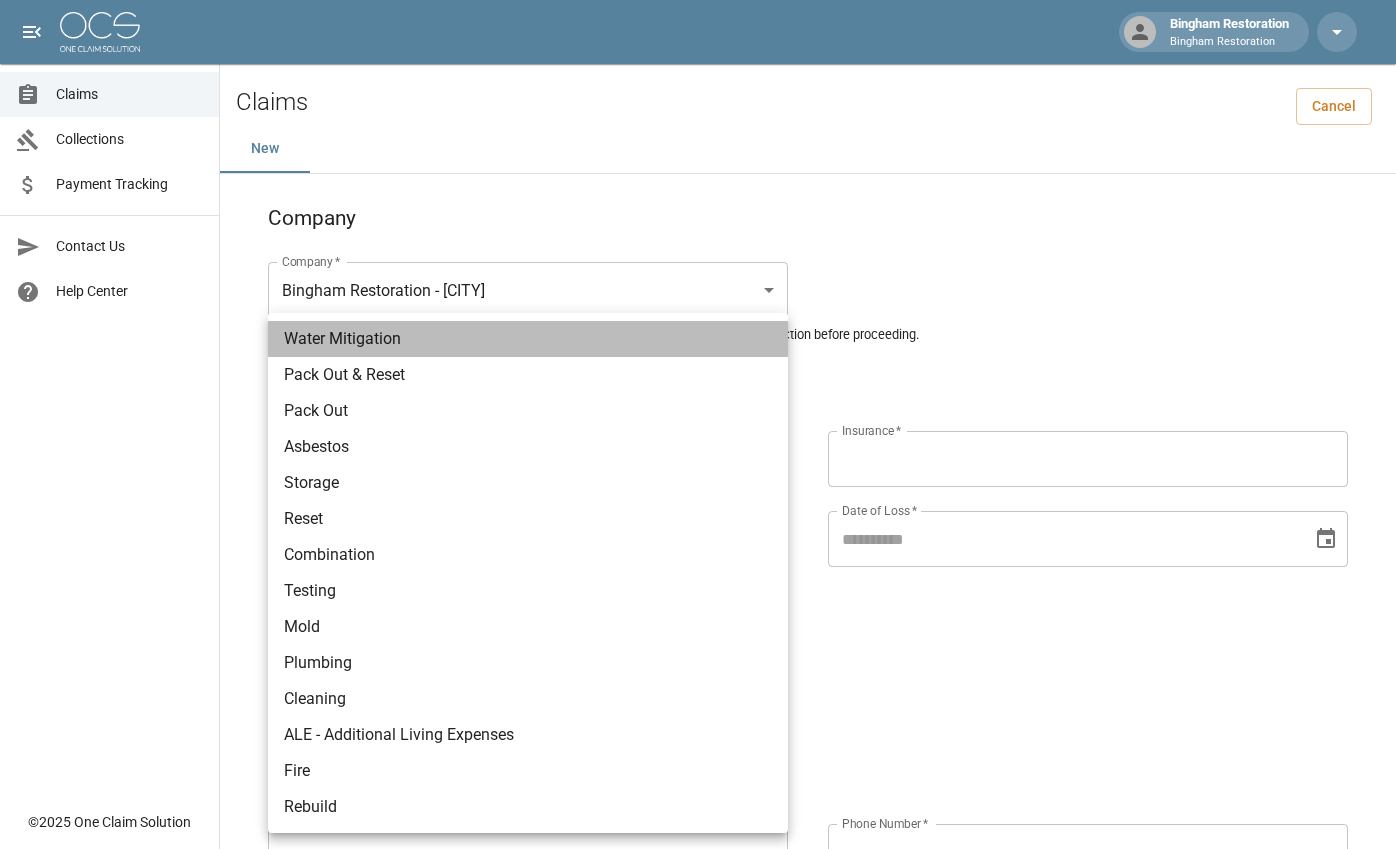 click on "Water Mitigation" at bounding box center (528, 339) 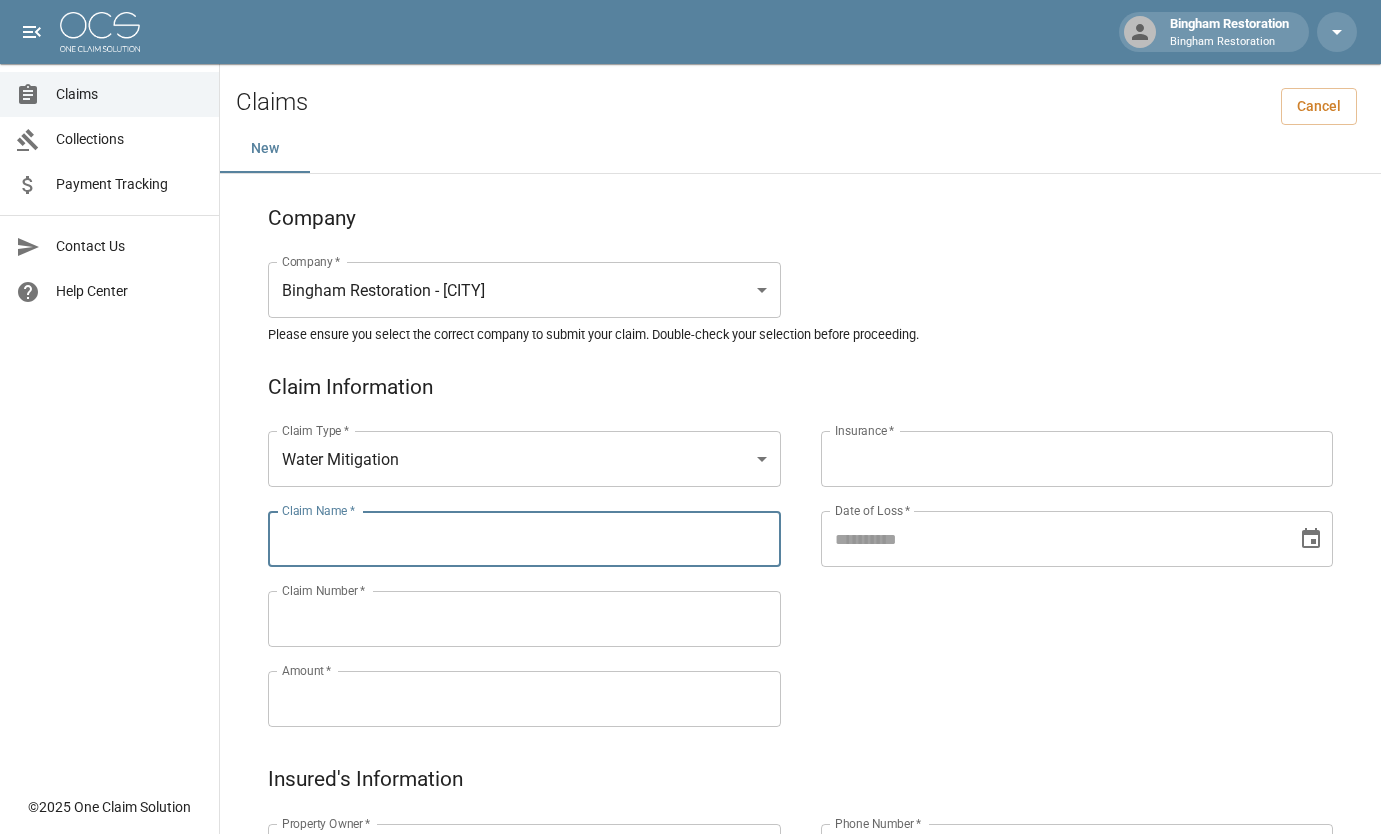 click on "Claim Name   *" at bounding box center (524, 539) 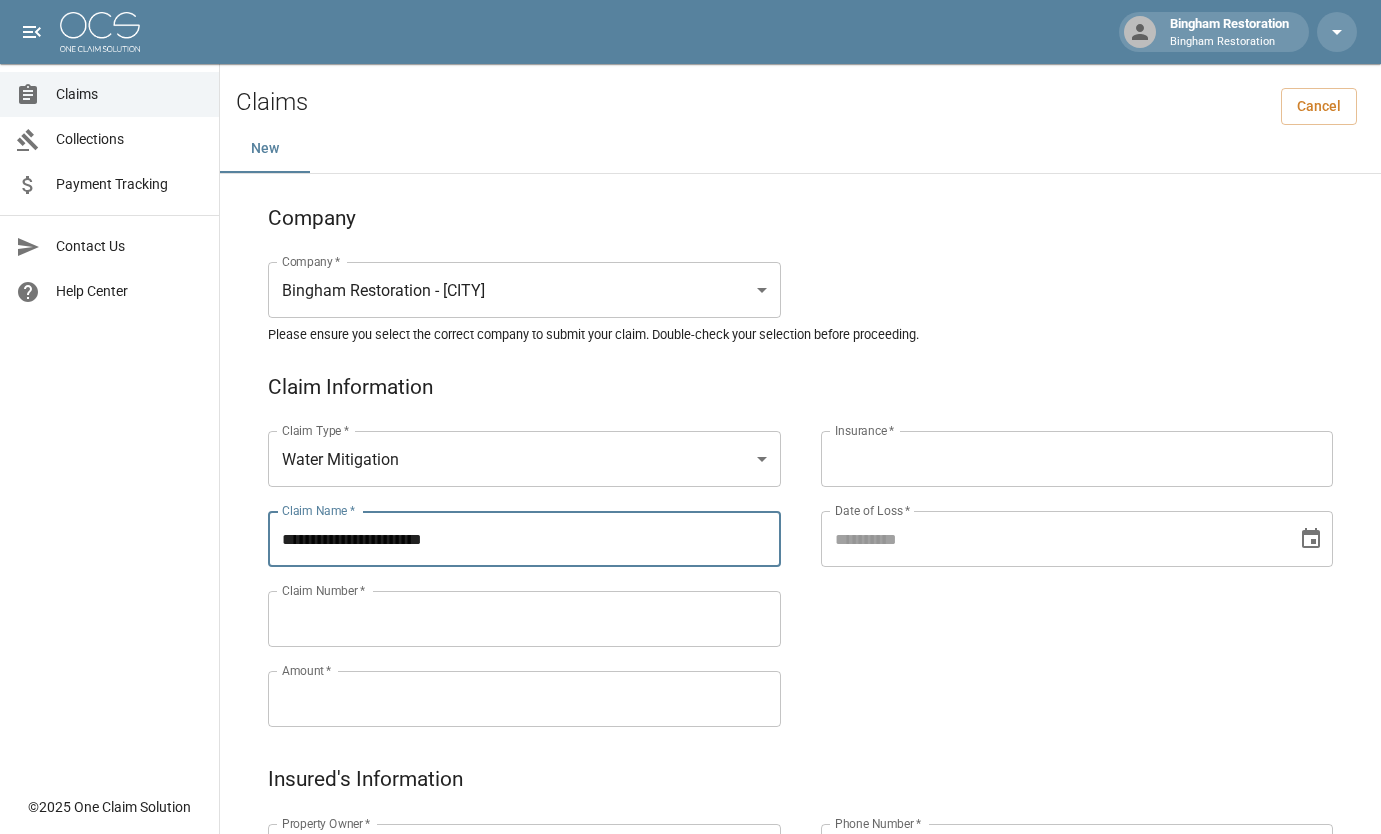 drag, startPoint x: 510, startPoint y: 541, endPoint x: 429, endPoint y: 542, distance: 81.00617 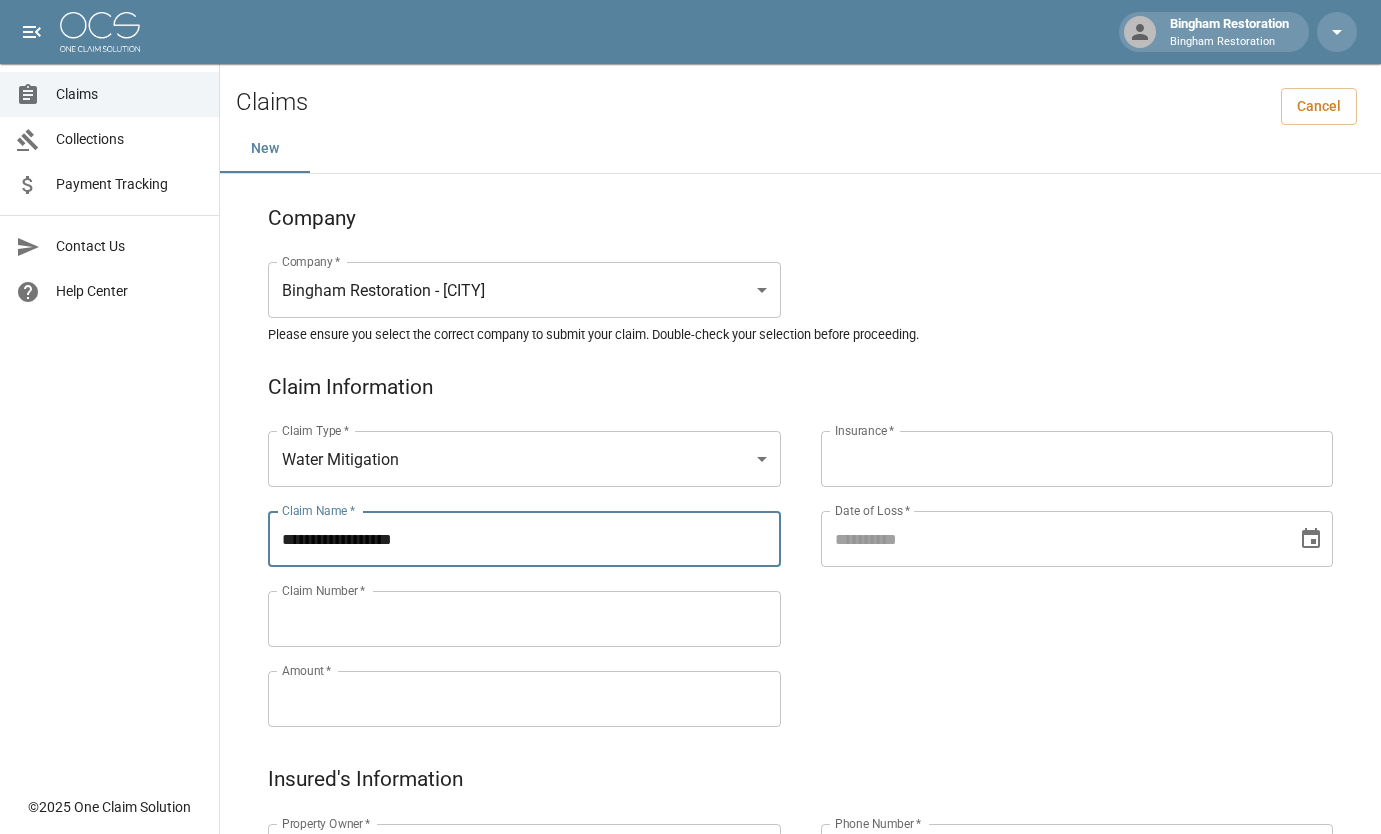 type on "**********" 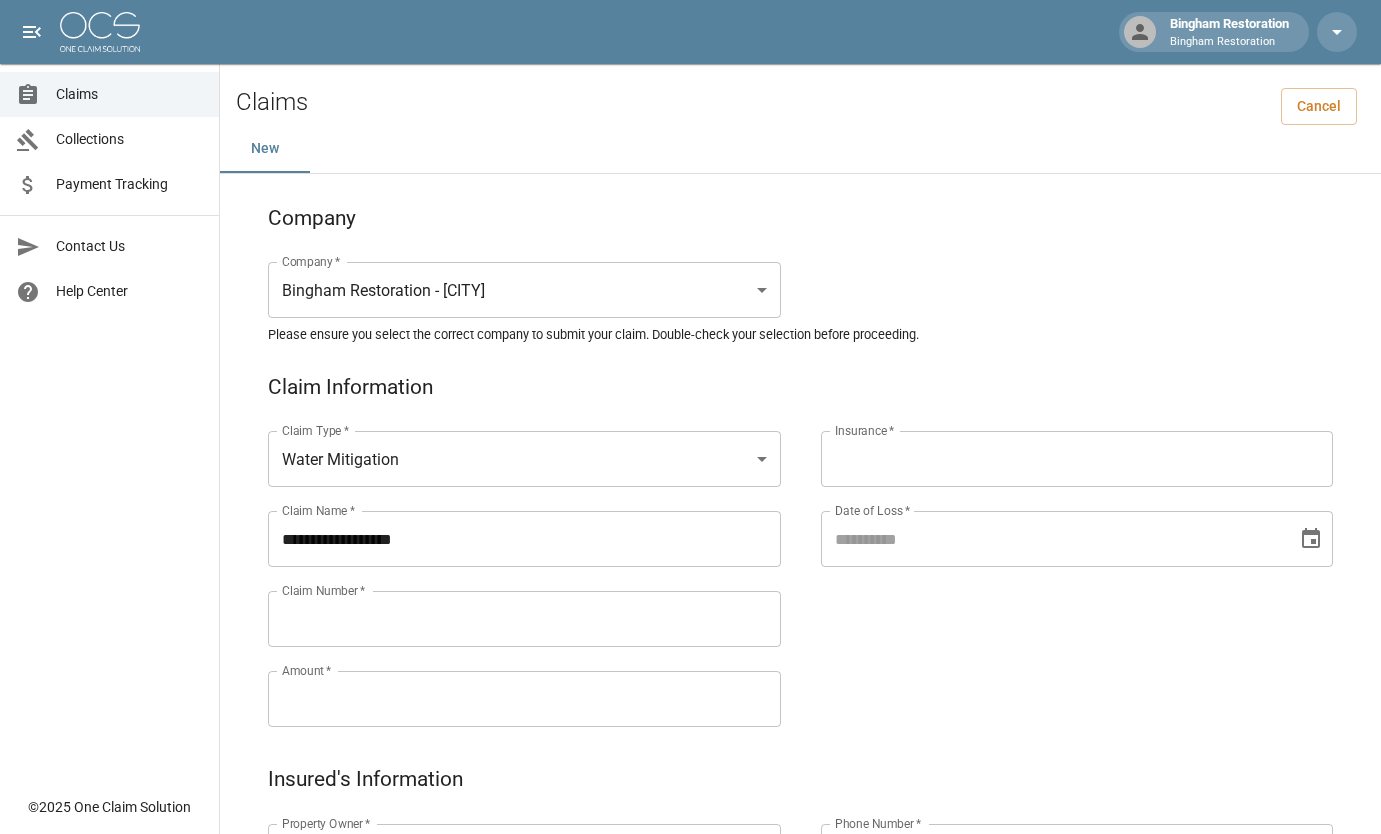 click on "Claim Number   *" at bounding box center [524, 619] 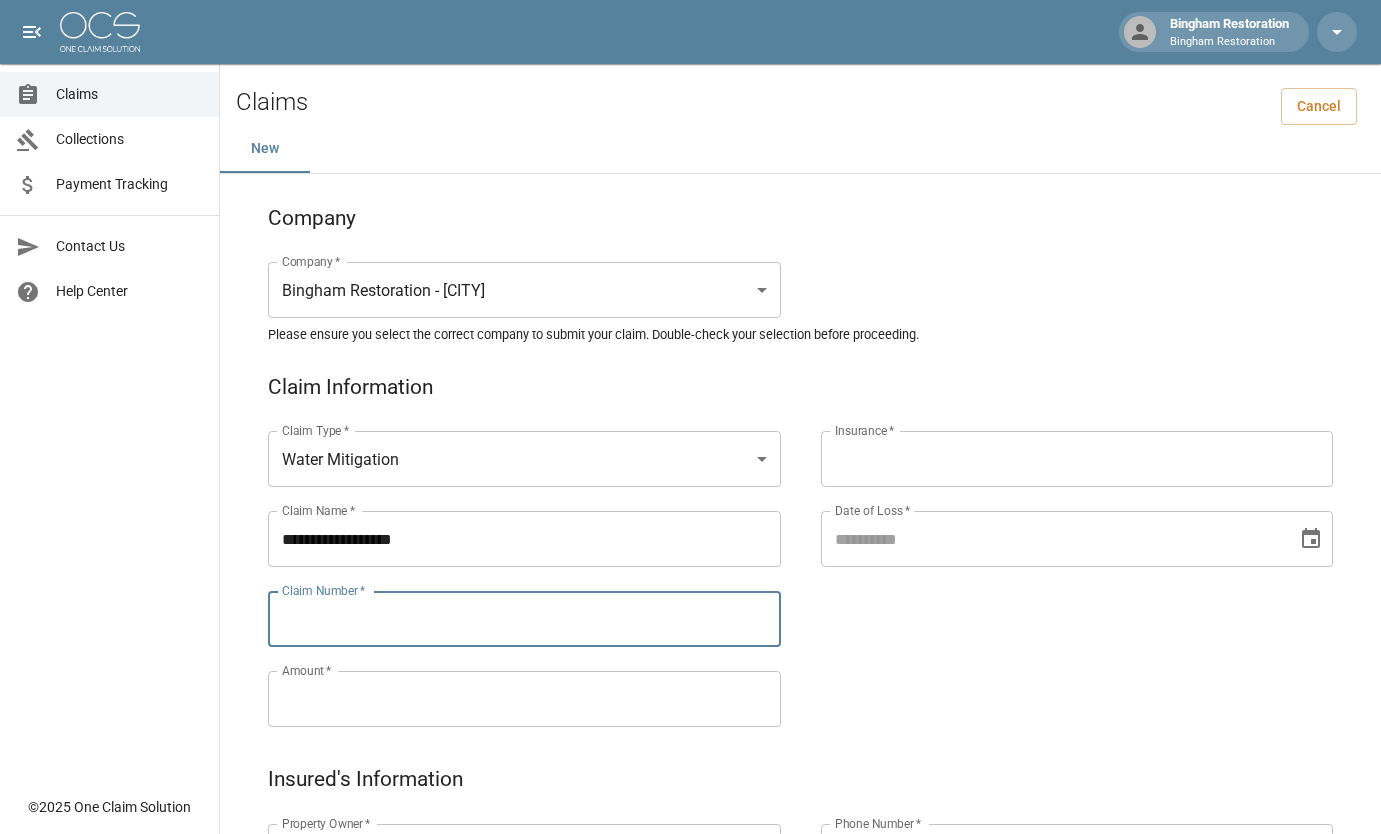 paste on "*********" 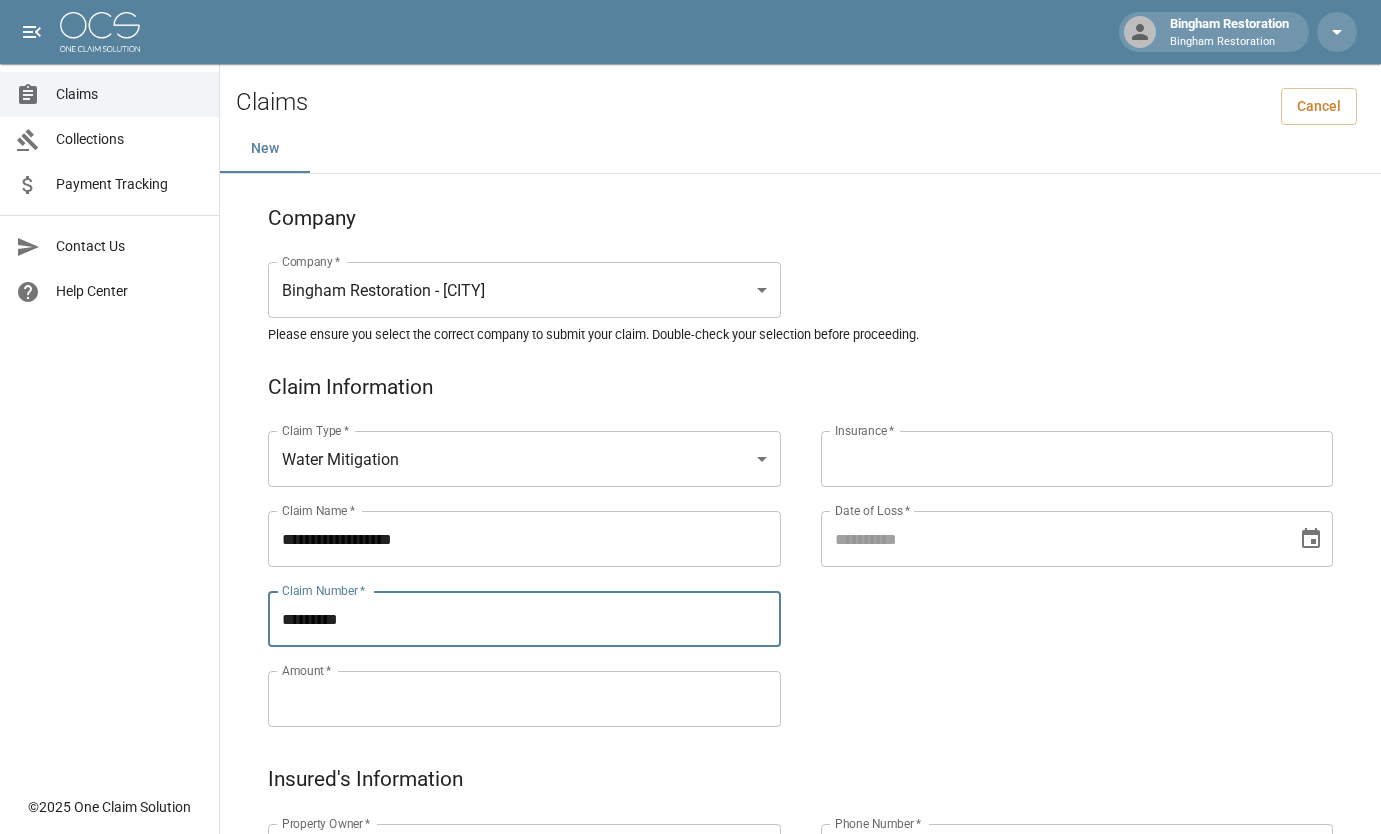 type on "*********" 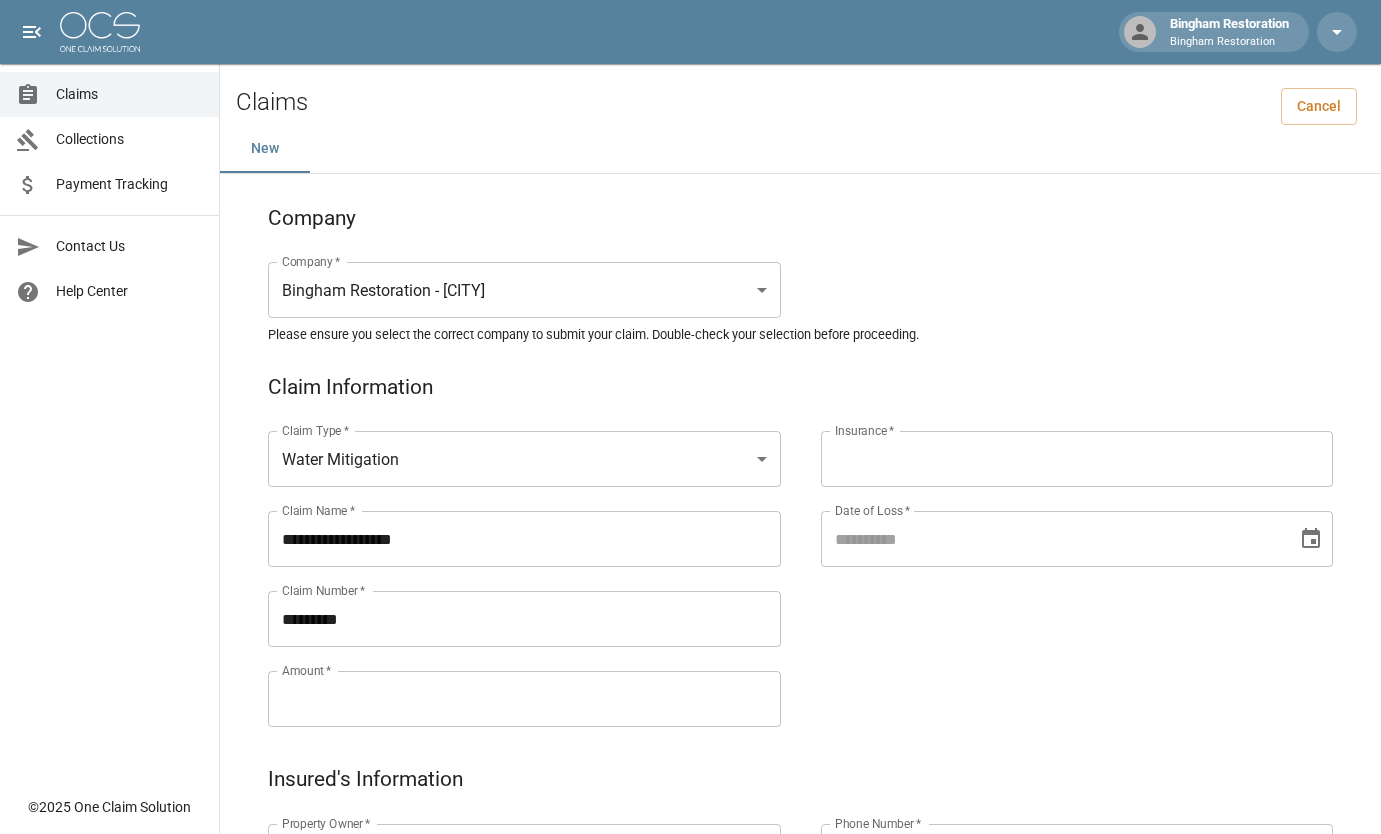 click on "Amount   *" at bounding box center (524, 699) 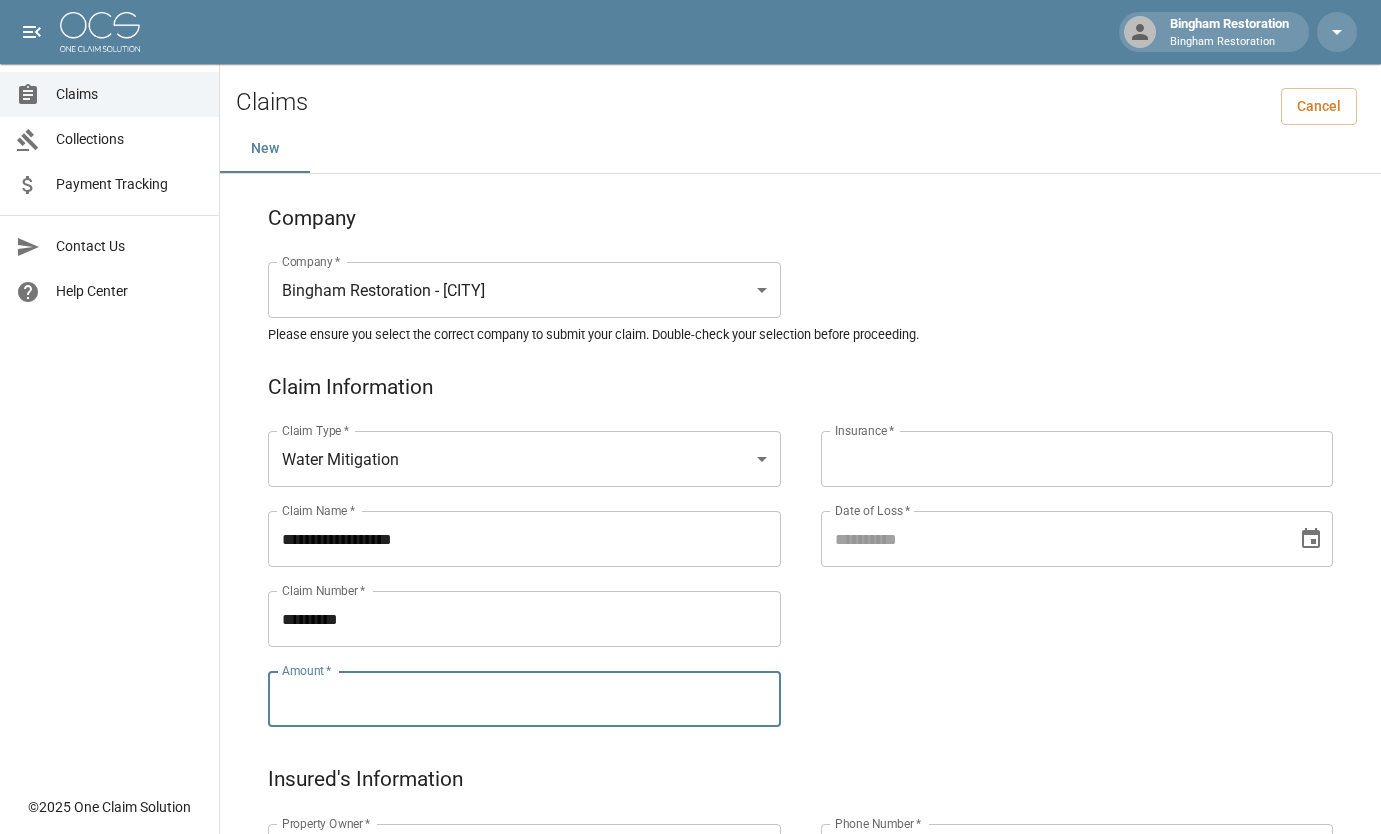 paste on "*********" 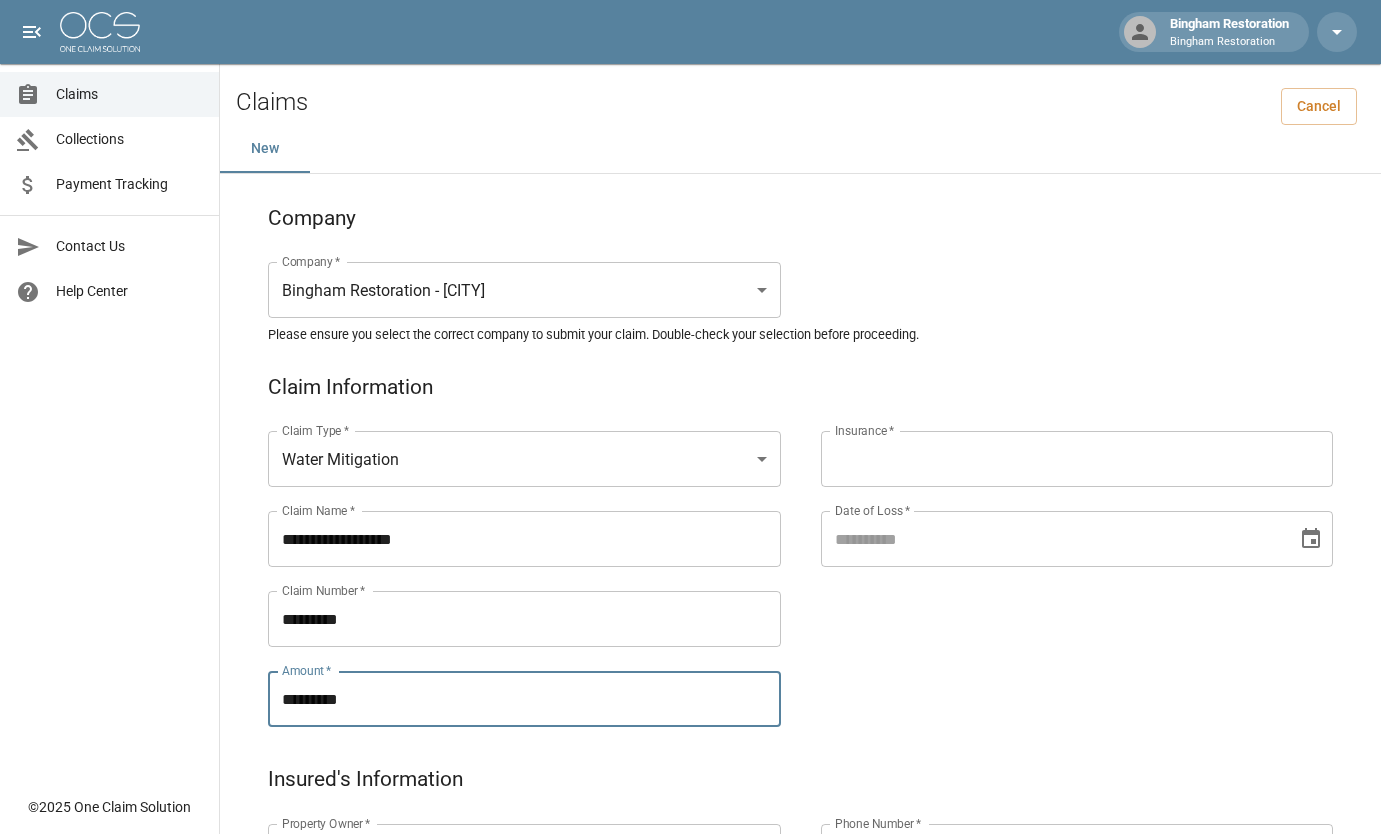type on "*********" 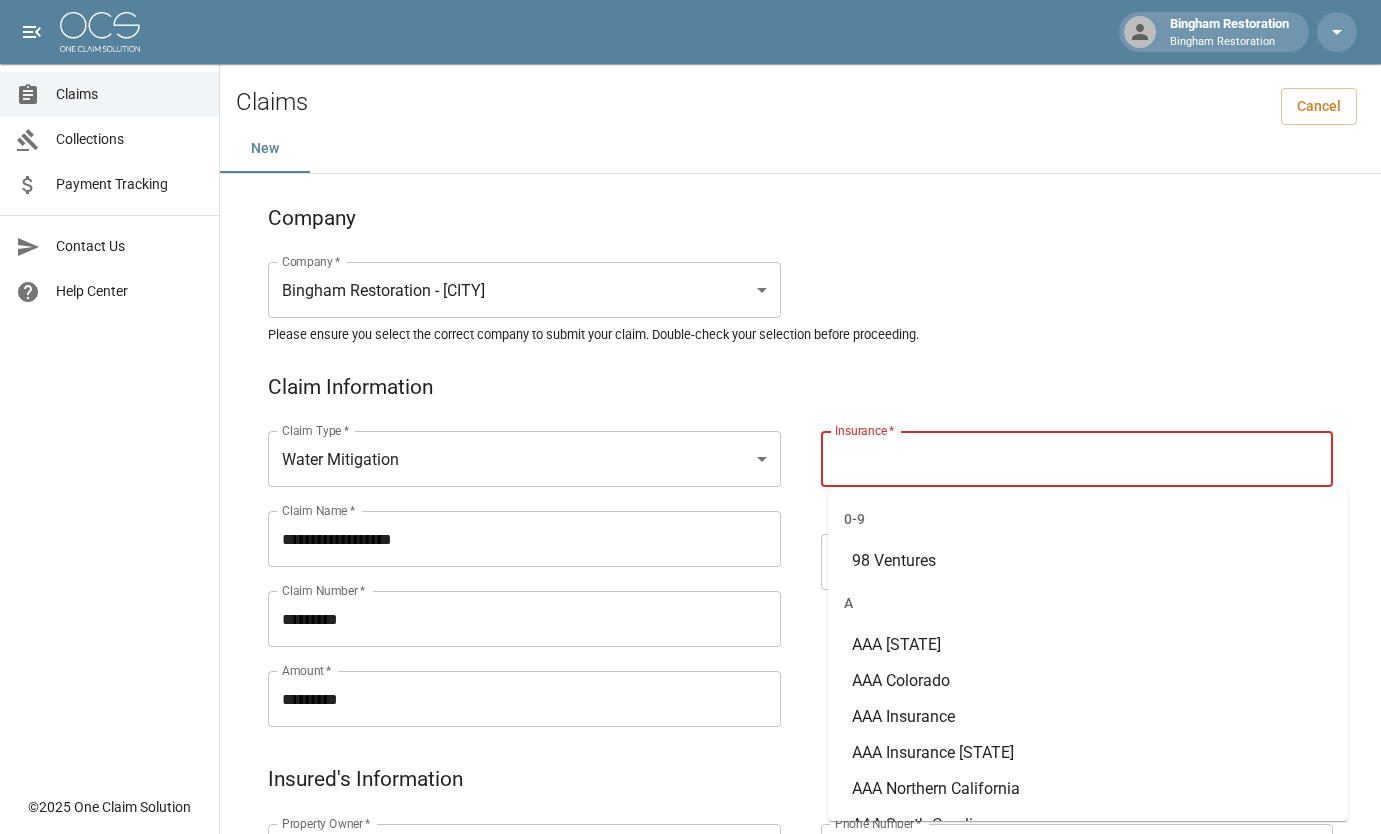 click on "Insurance   *" at bounding box center [1077, 459] 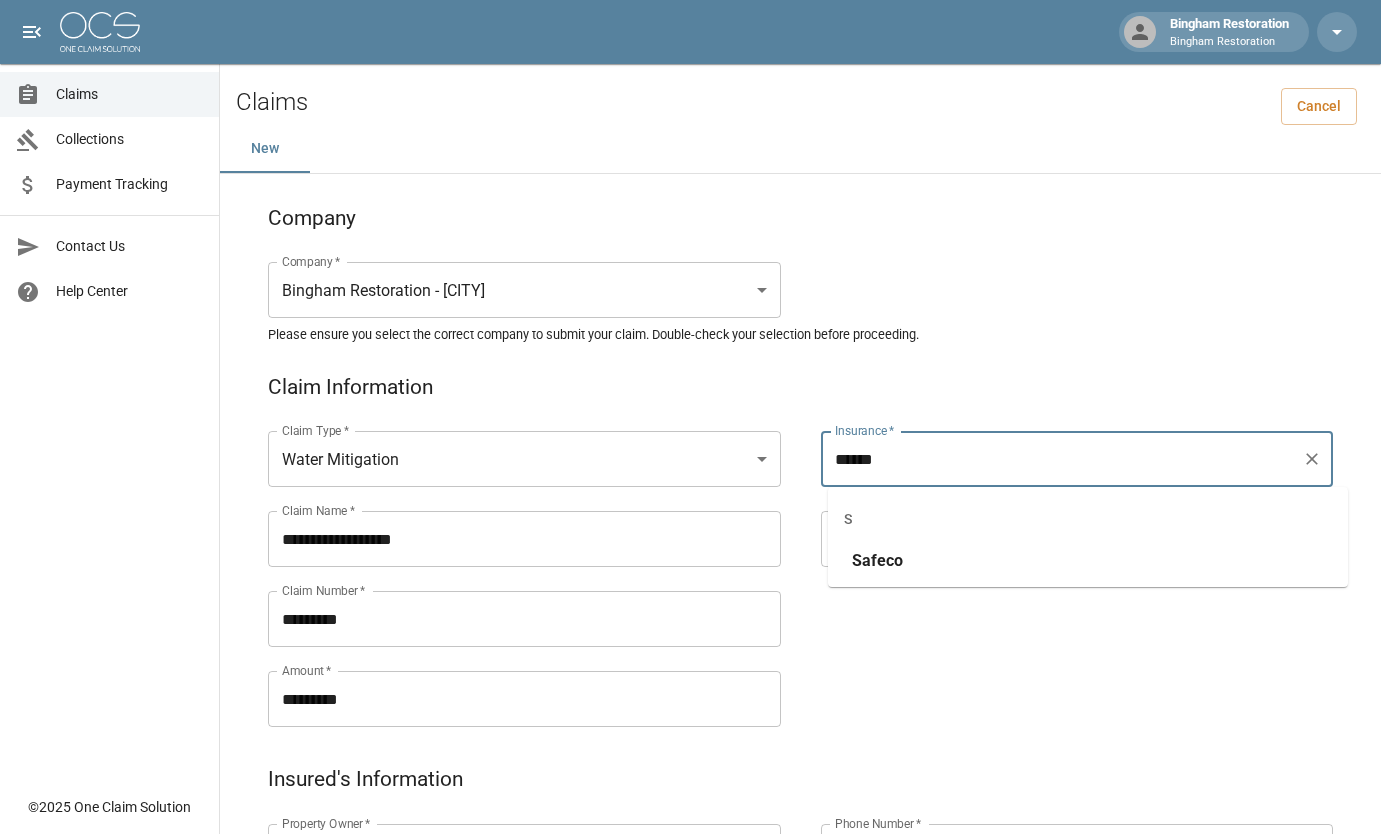 type on "******" 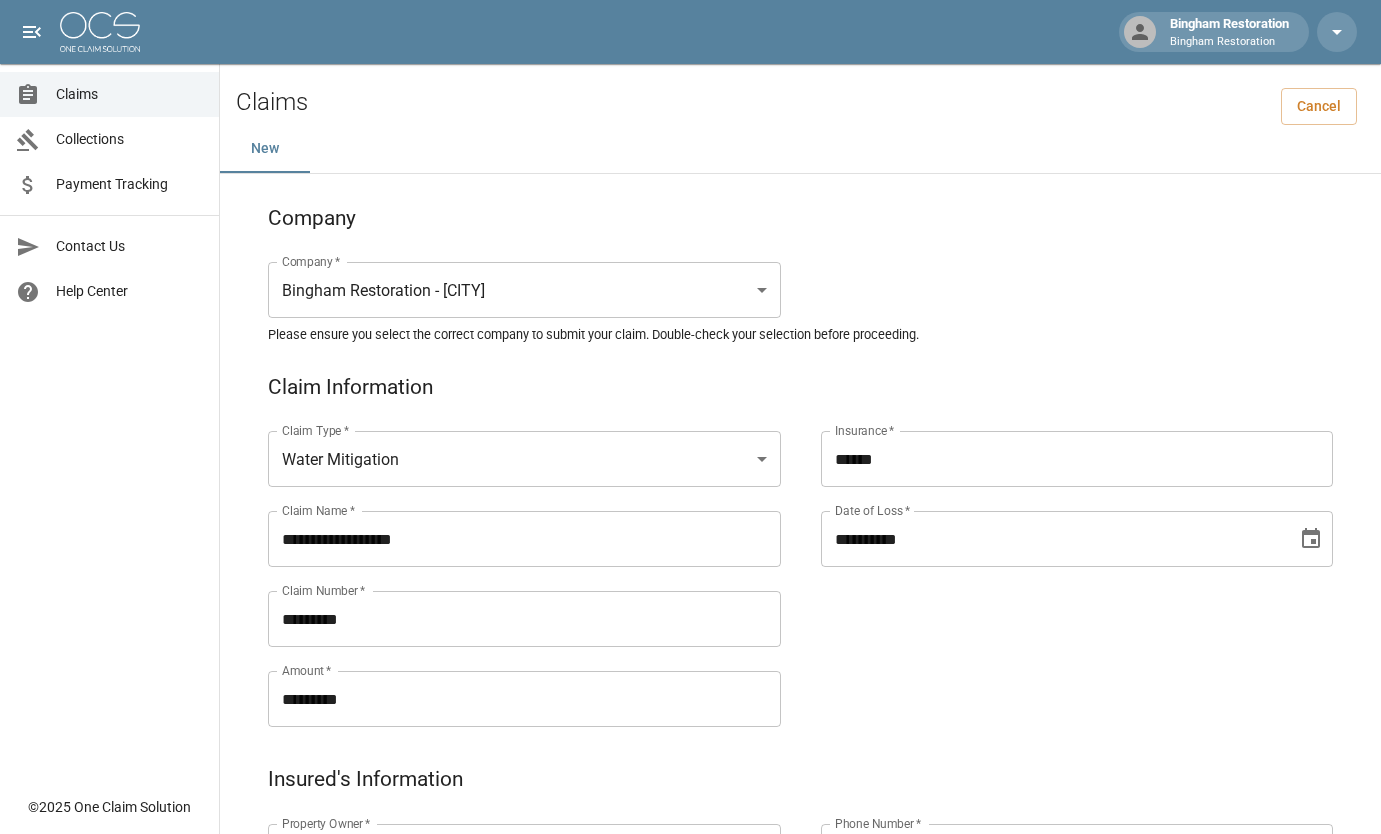 click on "**********" at bounding box center [1052, 539] 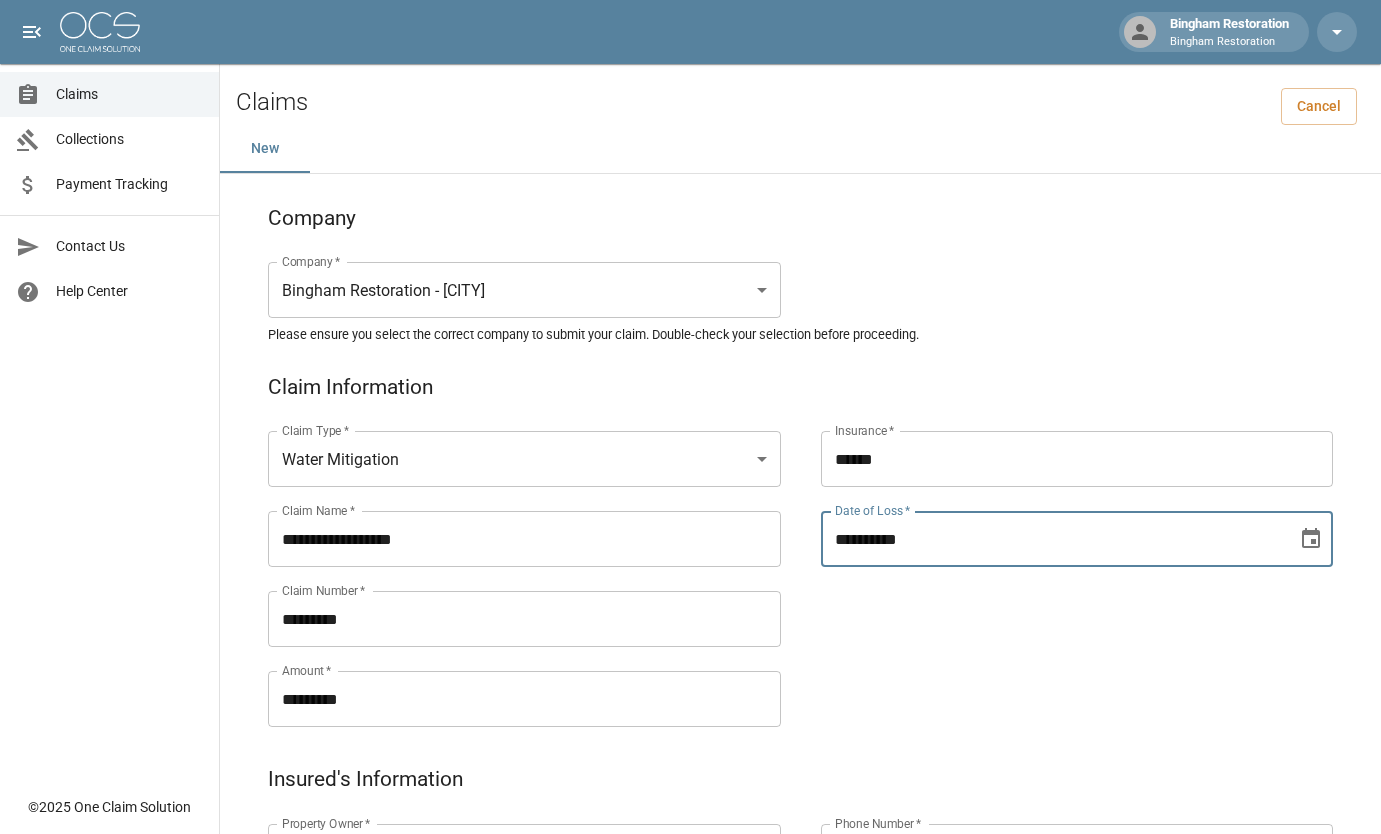 type on "**********" 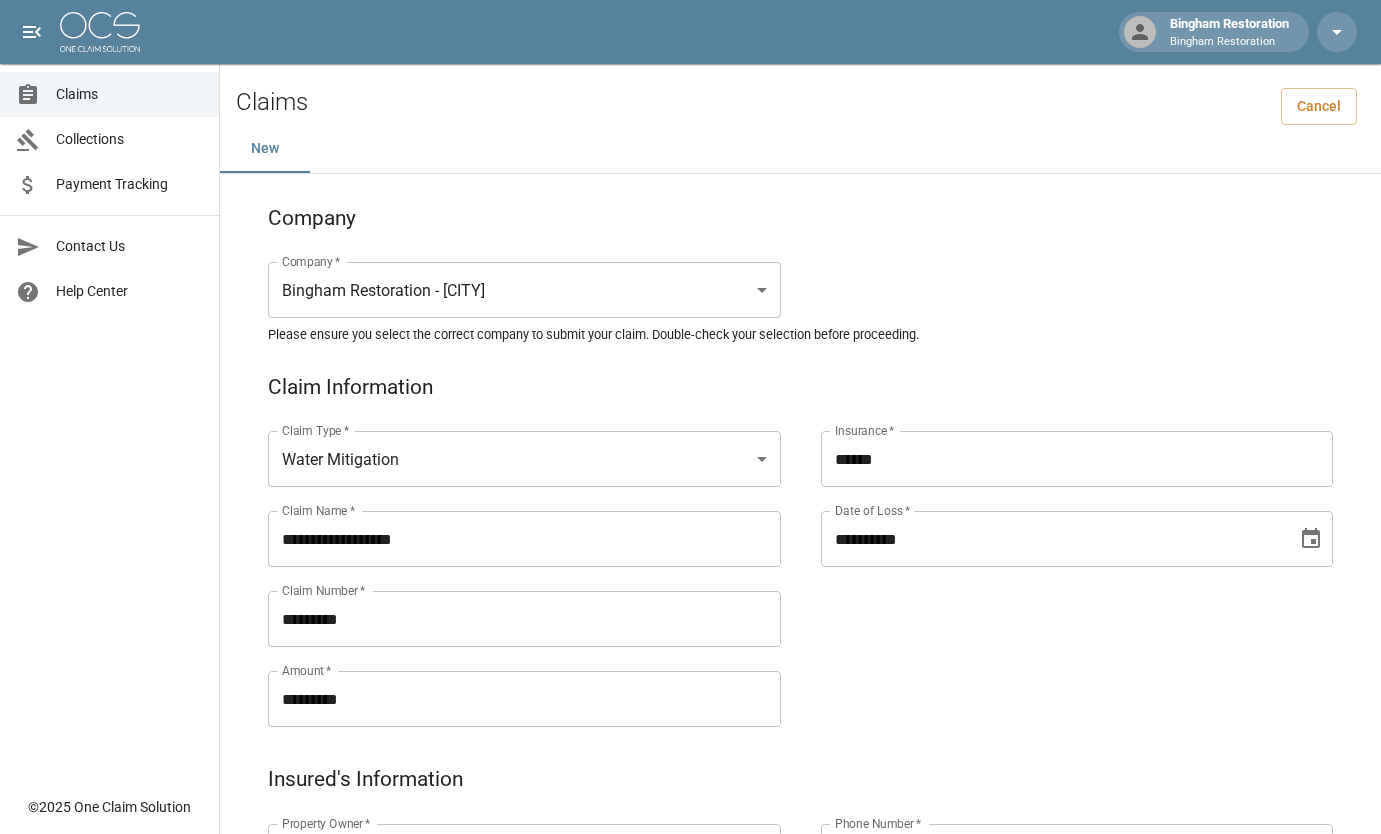 click on "**********" at bounding box center [1057, 555] 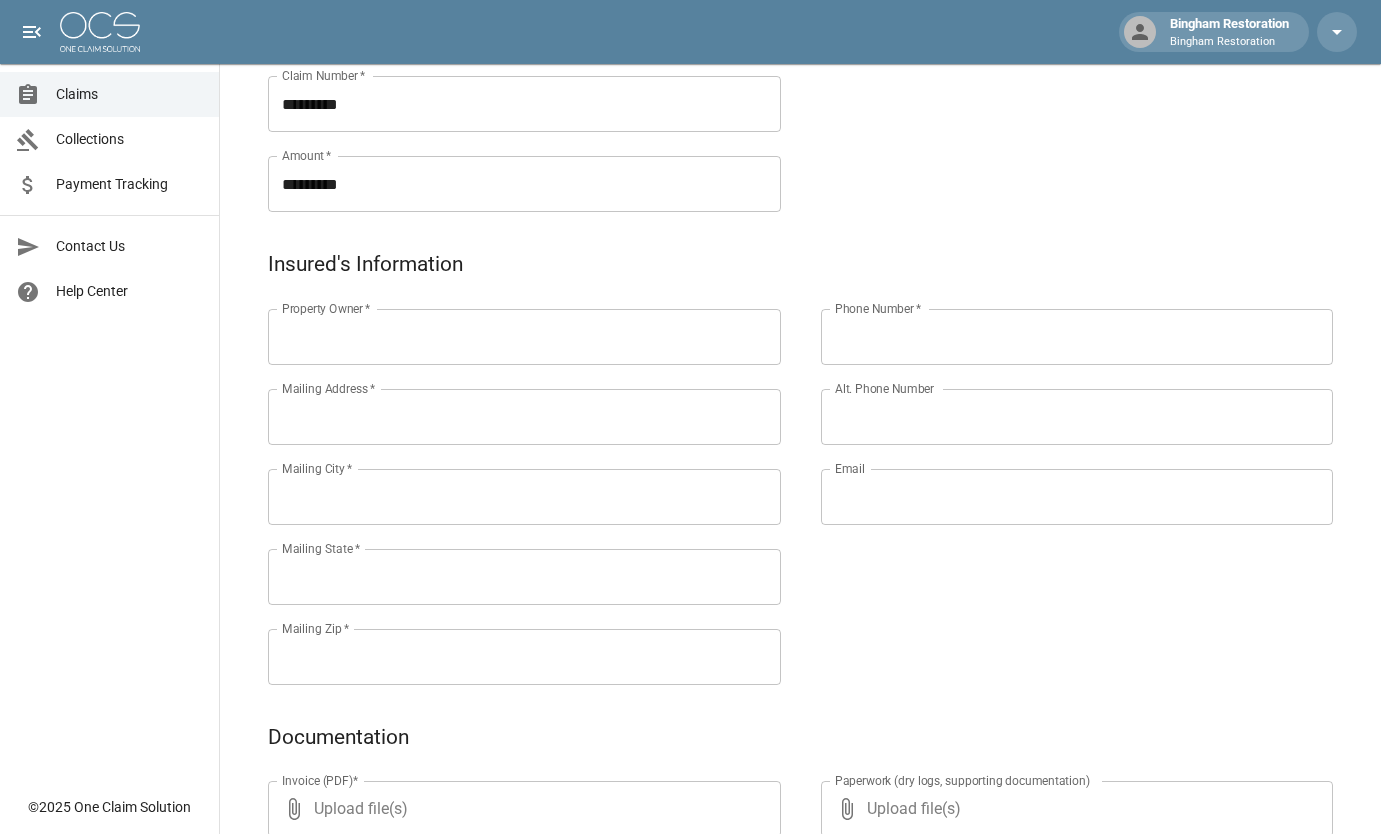 scroll, scrollTop: 600, scrollLeft: 0, axis: vertical 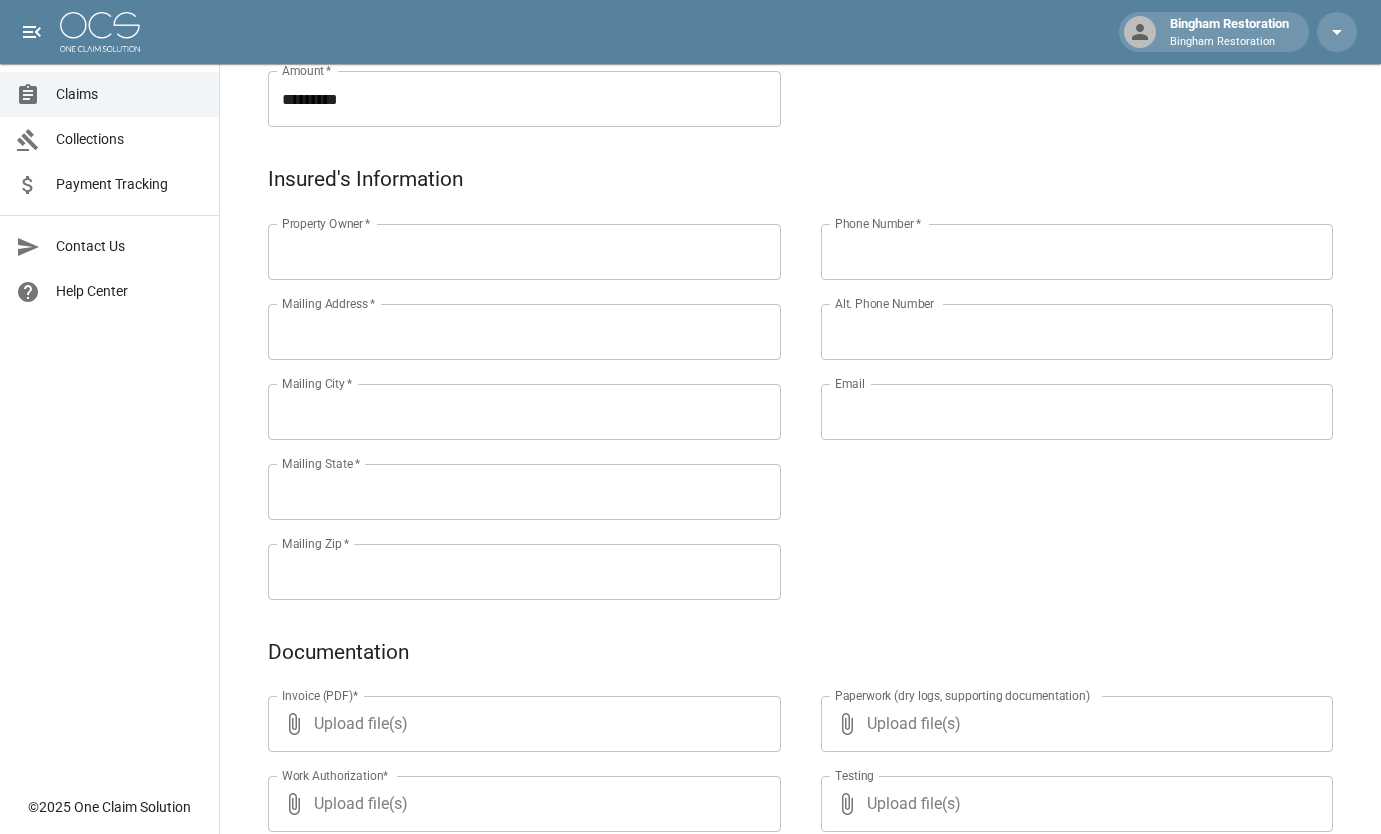 drag, startPoint x: 487, startPoint y: 273, endPoint x: 530, endPoint y: 264, distance: 43.931767 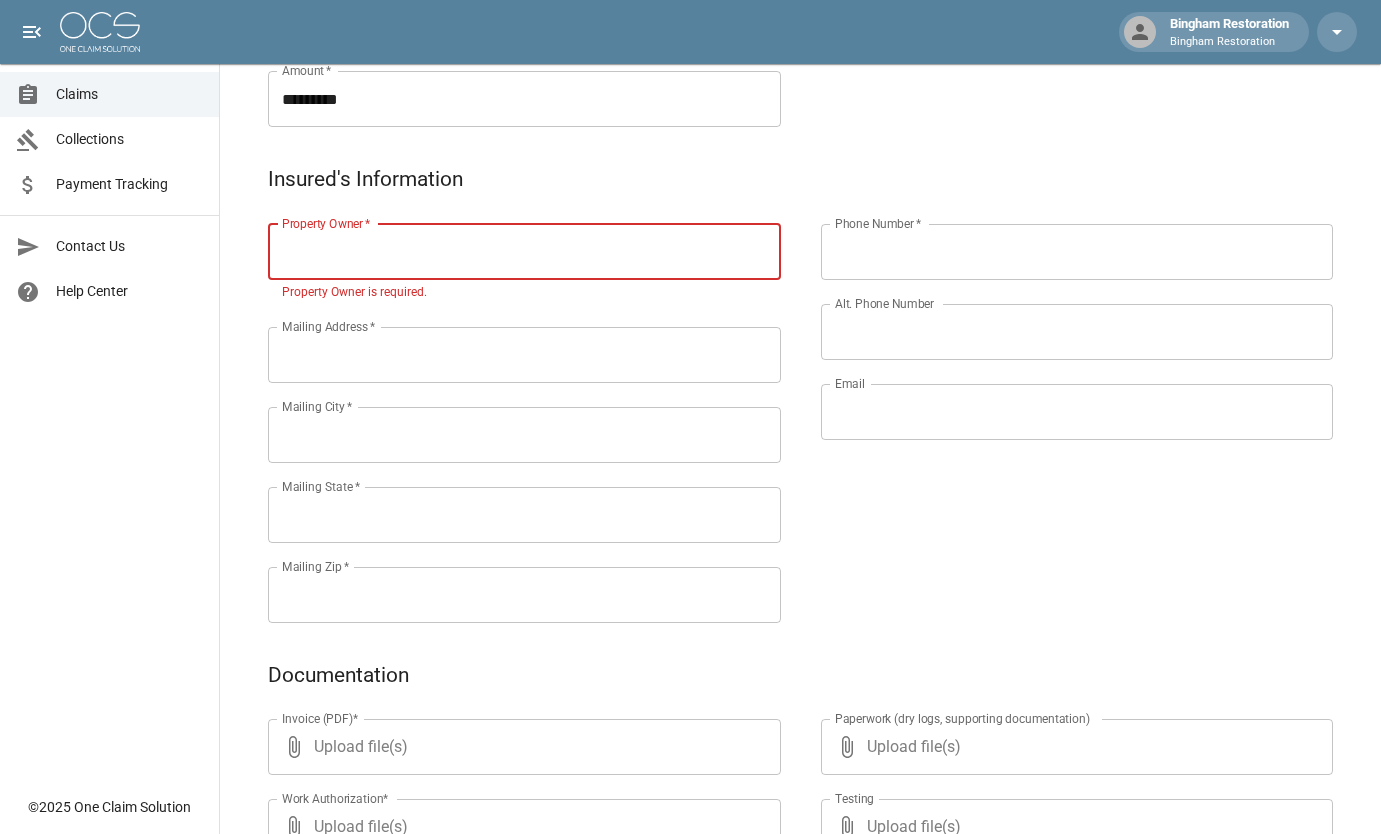 paste on "**********" 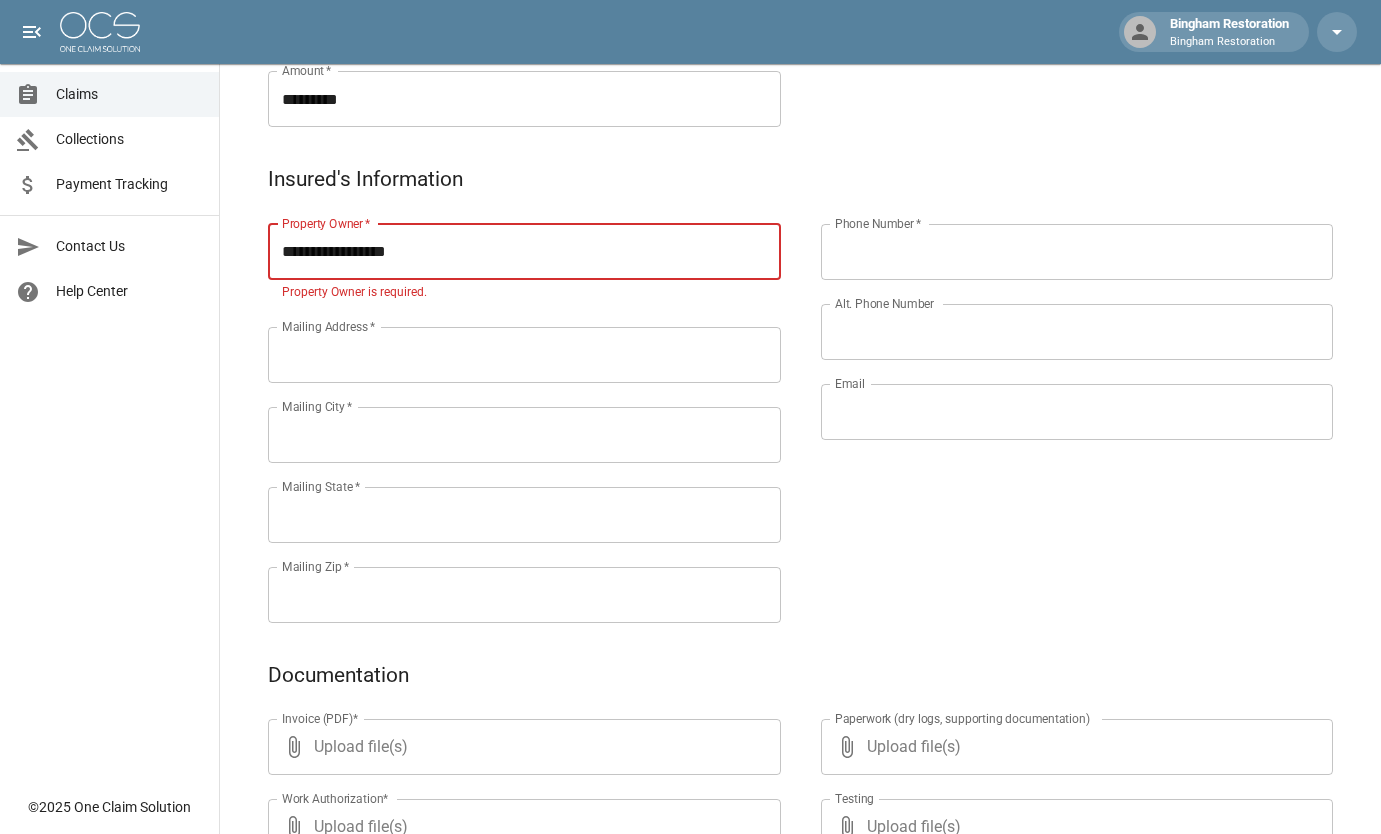type on "**********" 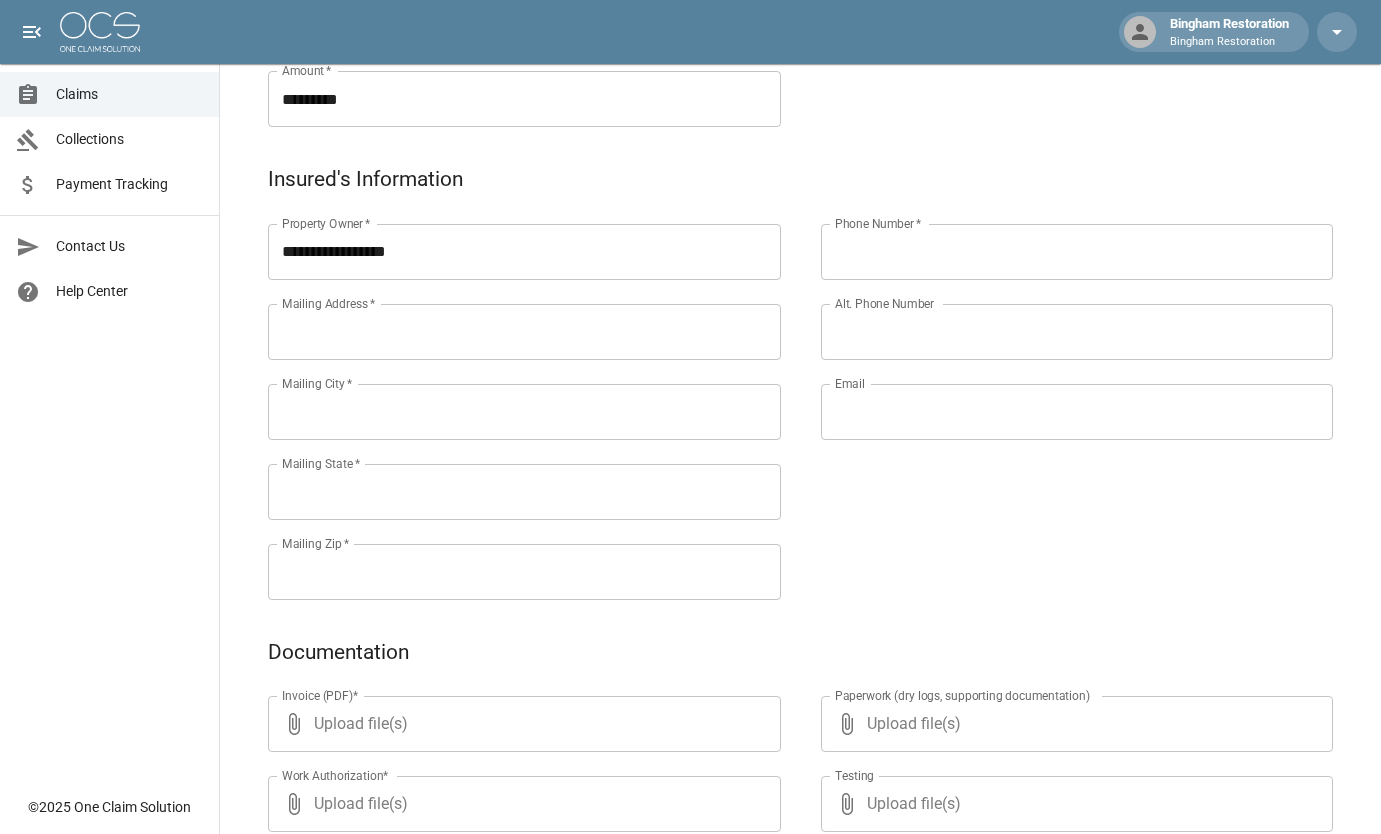 click on "Phone Number   * Phone Number   * Alt. Phone Number Alt. Phone Number Email Email" at bounding box center [1057, 388] 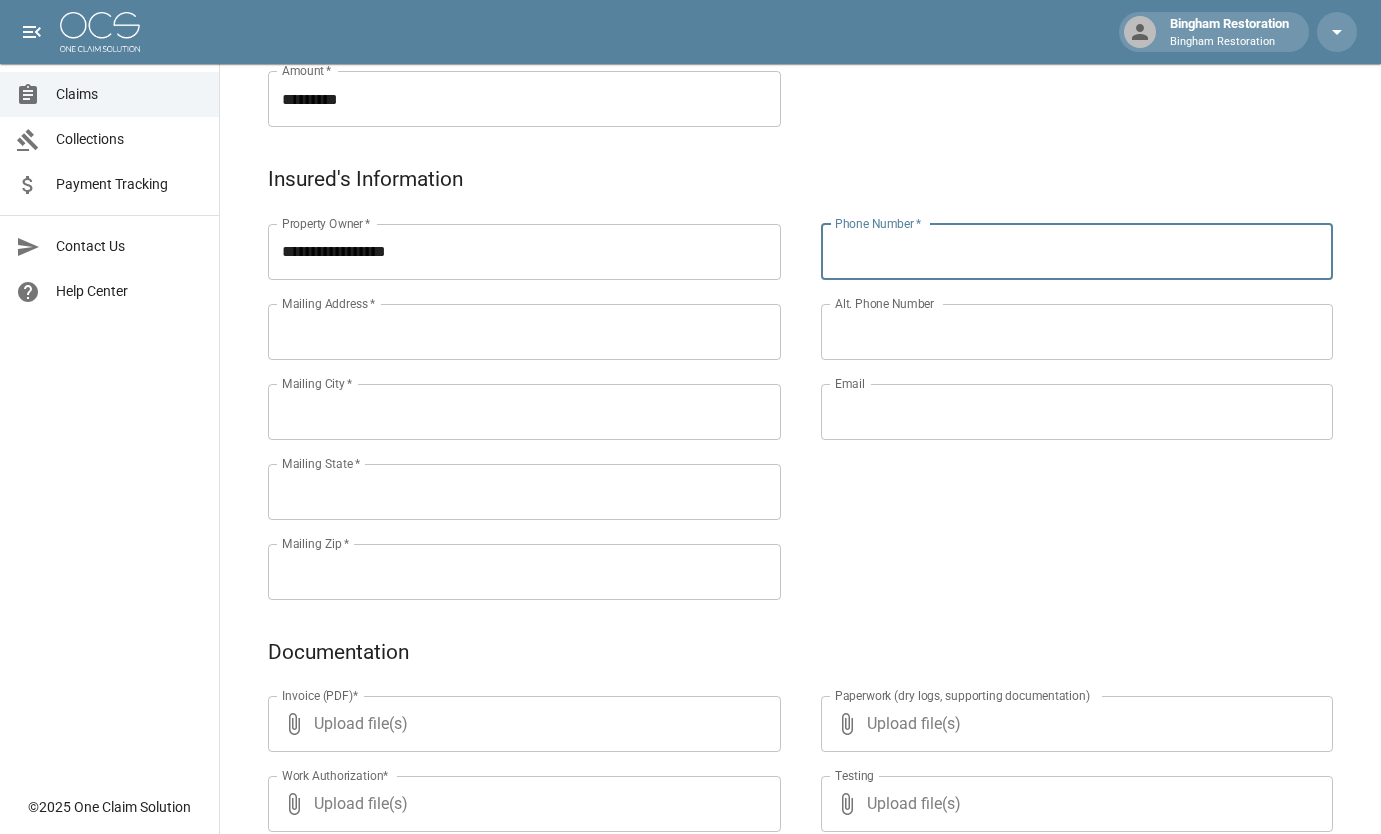 click on "Phone Number   *" at bounding box center [1077, 252] 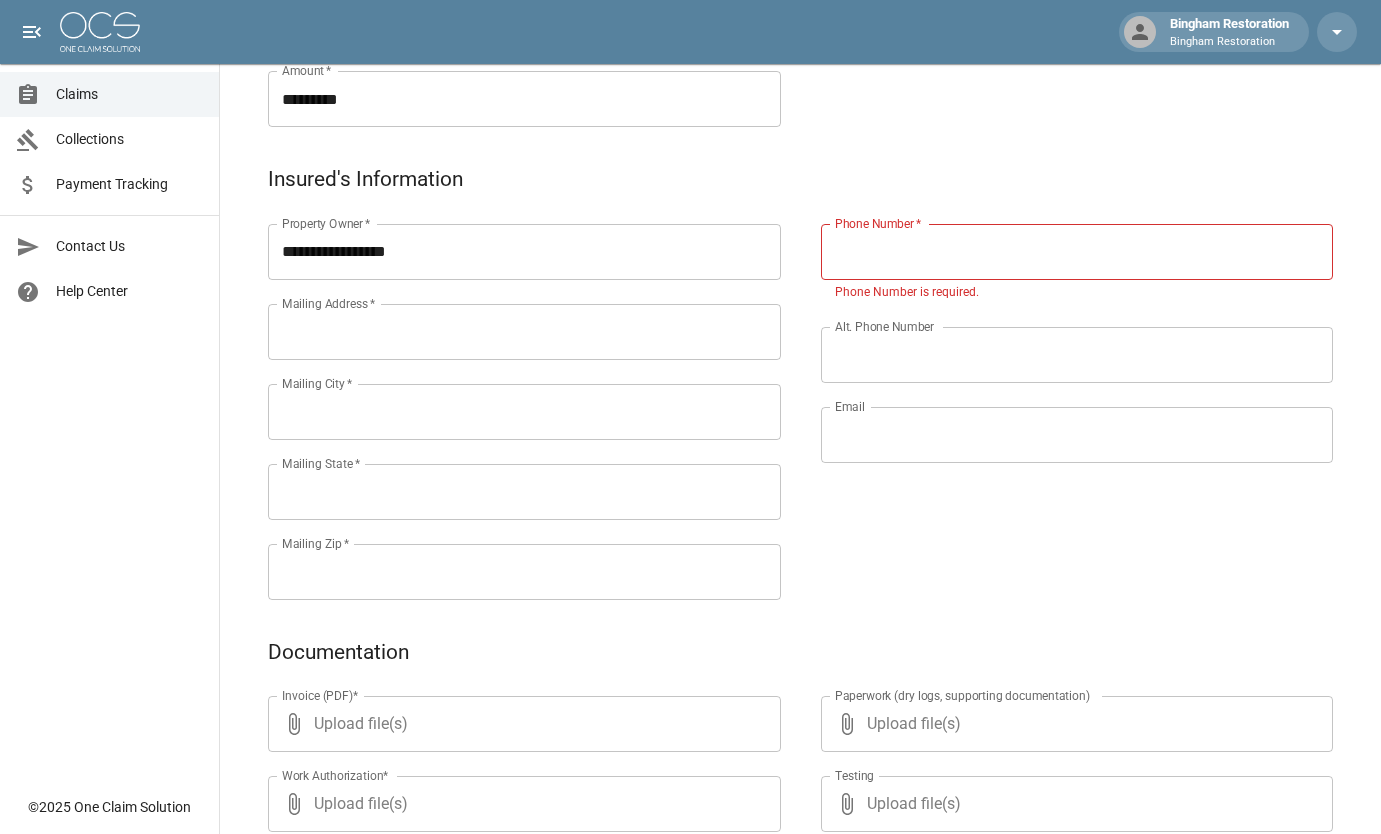 click on "Phone Number   *" at bounding box center (1077, 252) 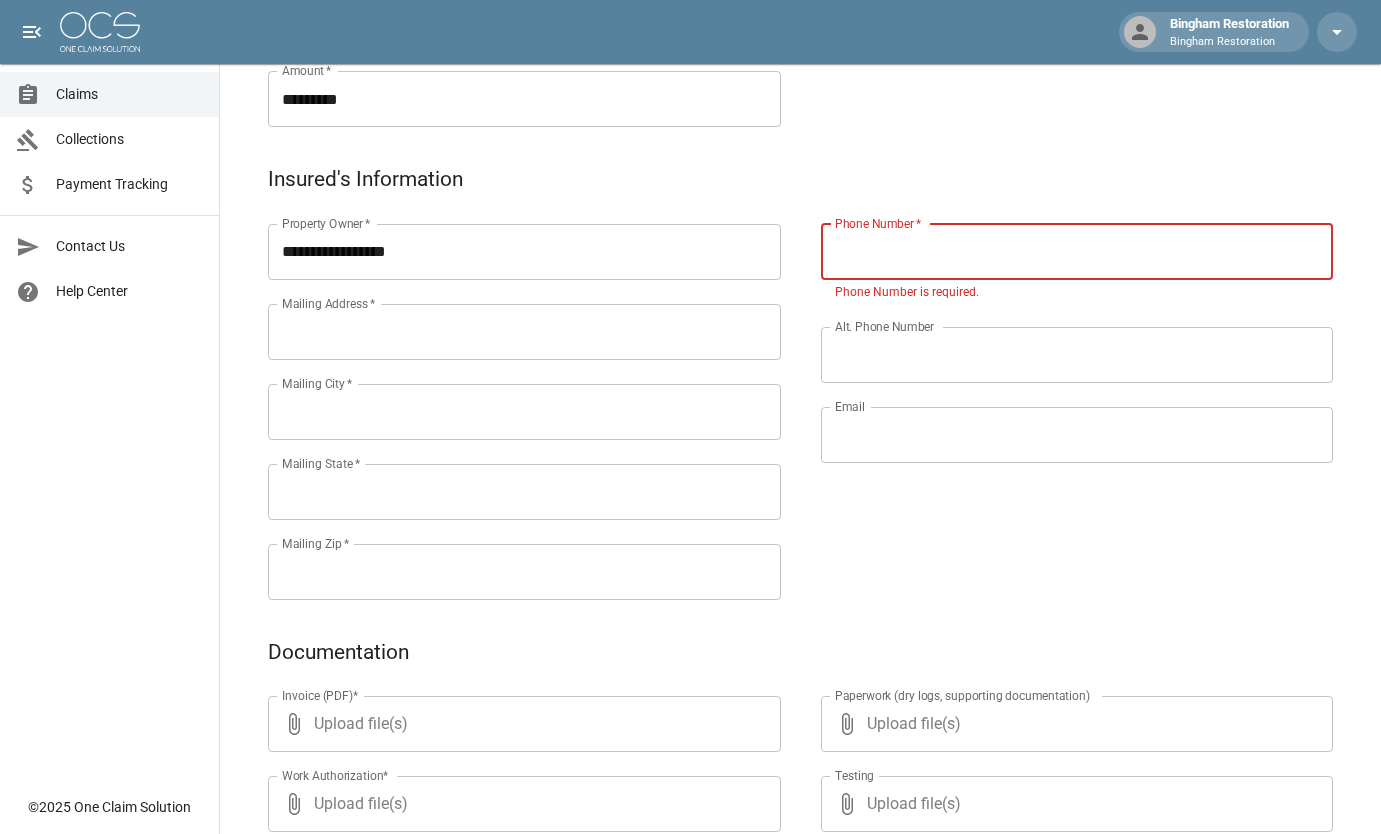 paste on "**********" 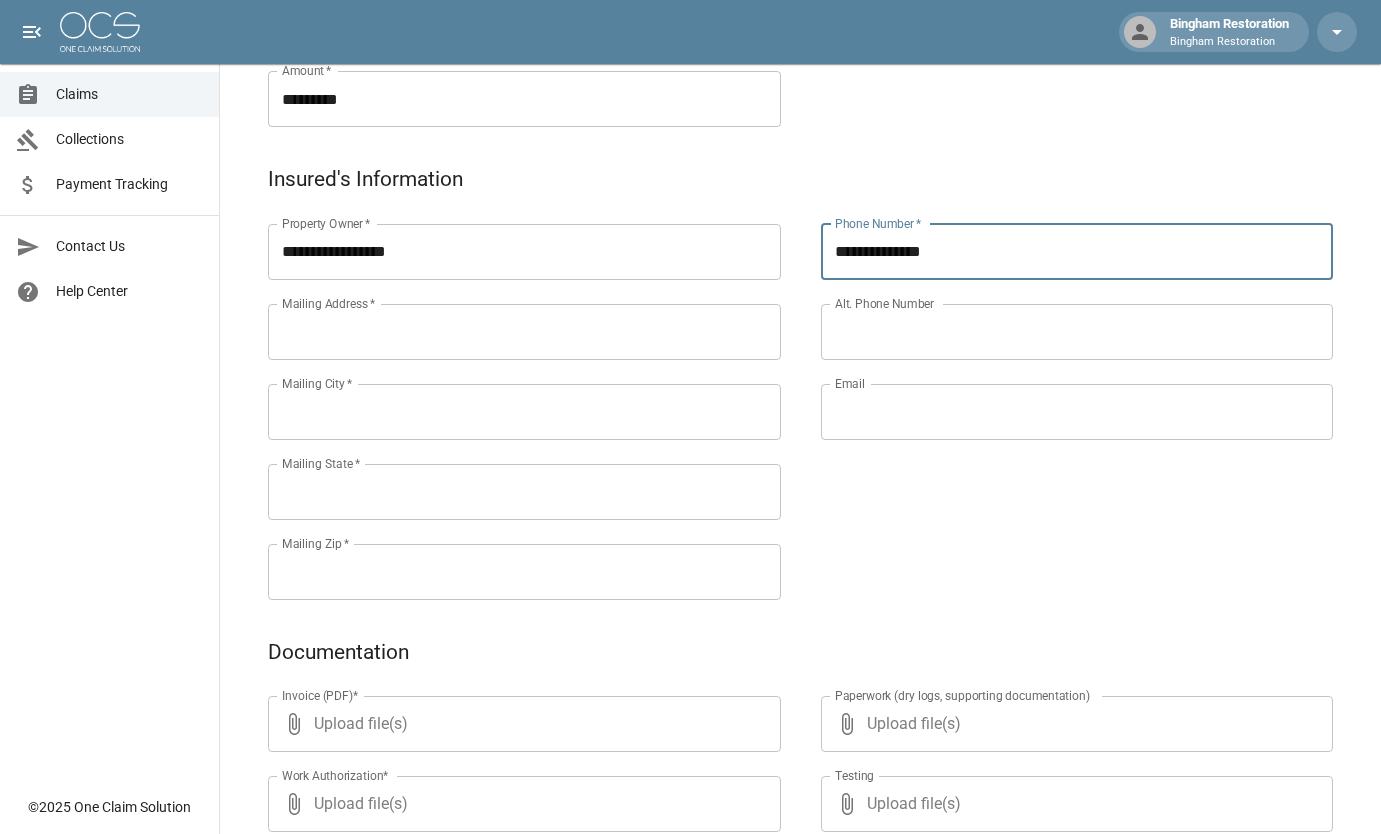 type on "**********" 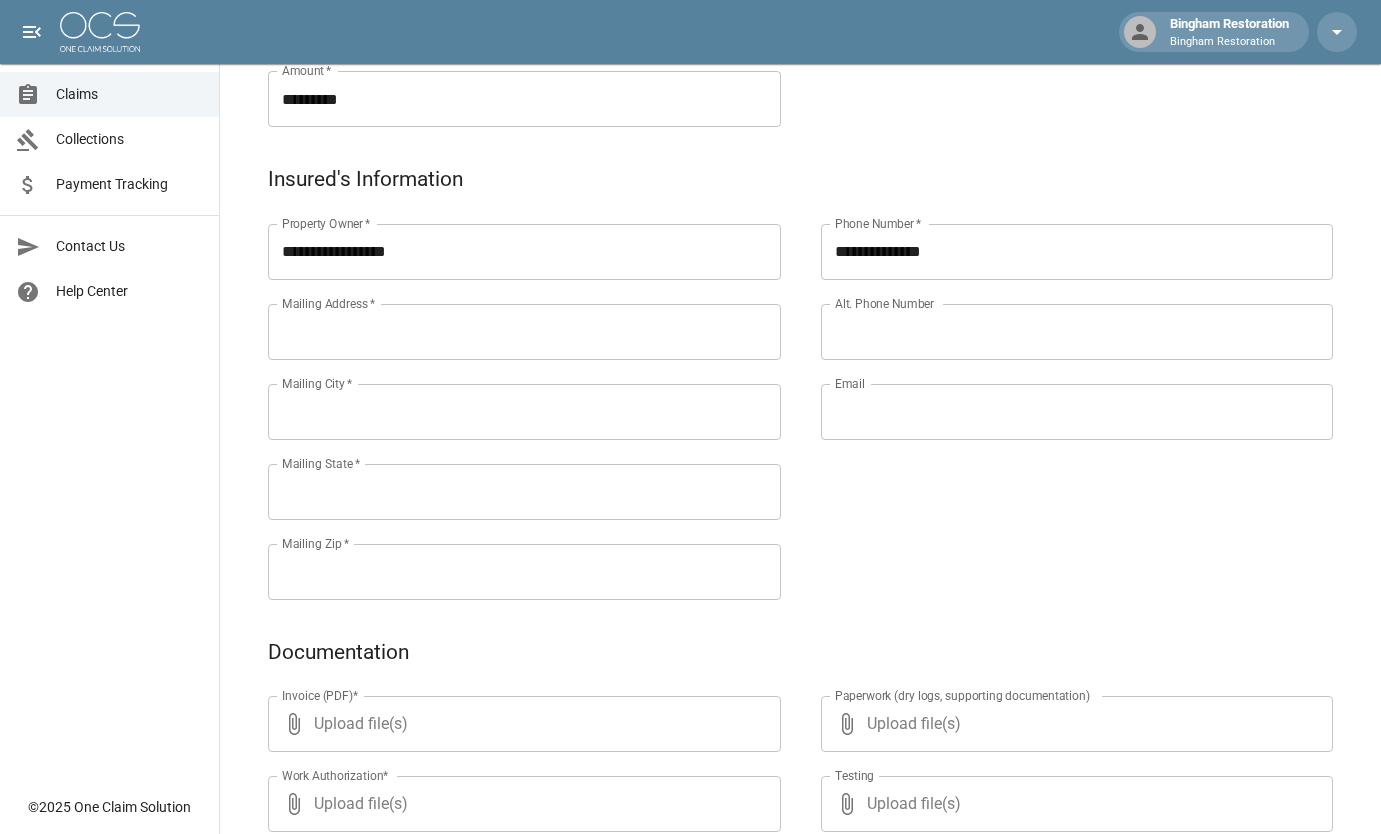 click on "Mailing Address   *" at bounding box center (524, 332) 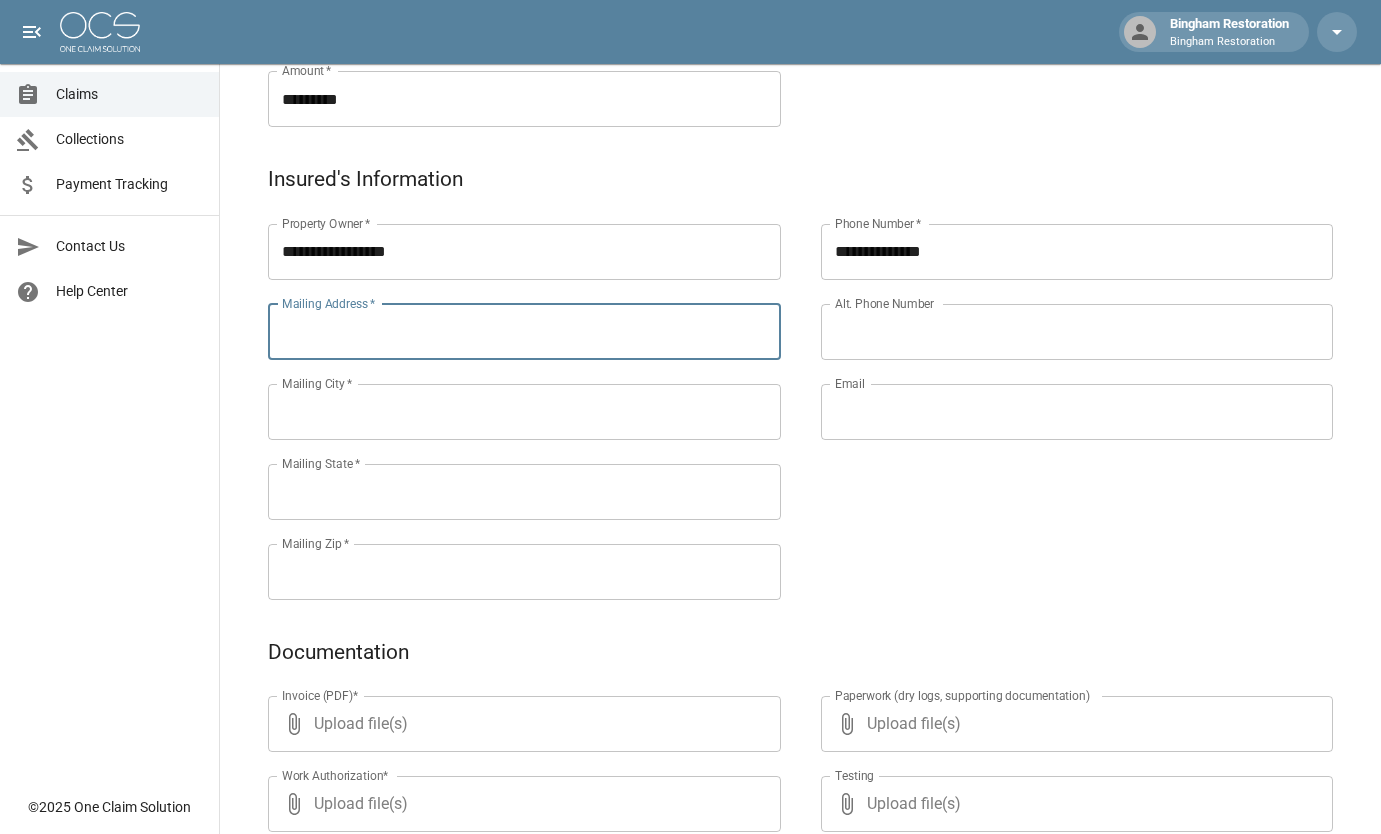 paste on "**********" 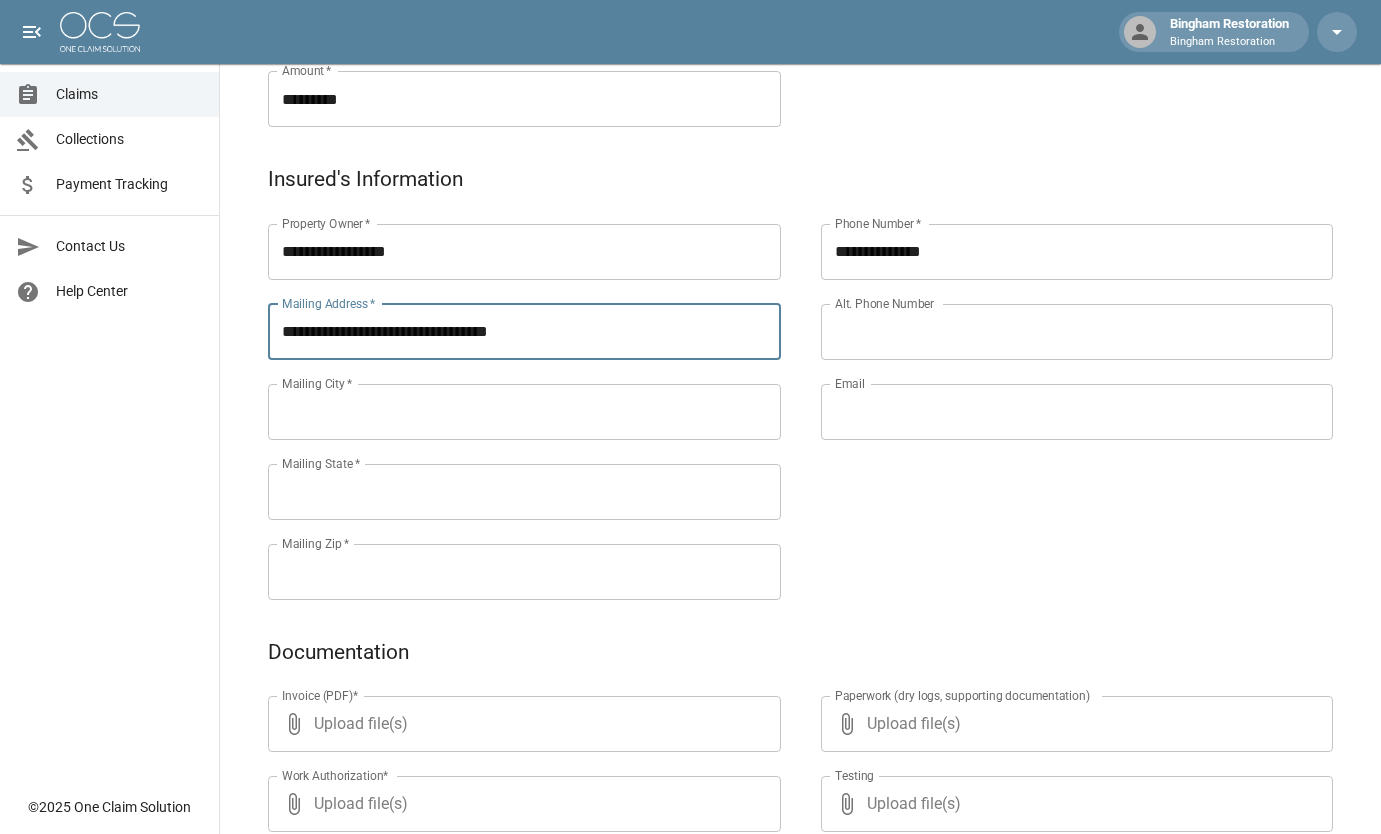 type on "**********" 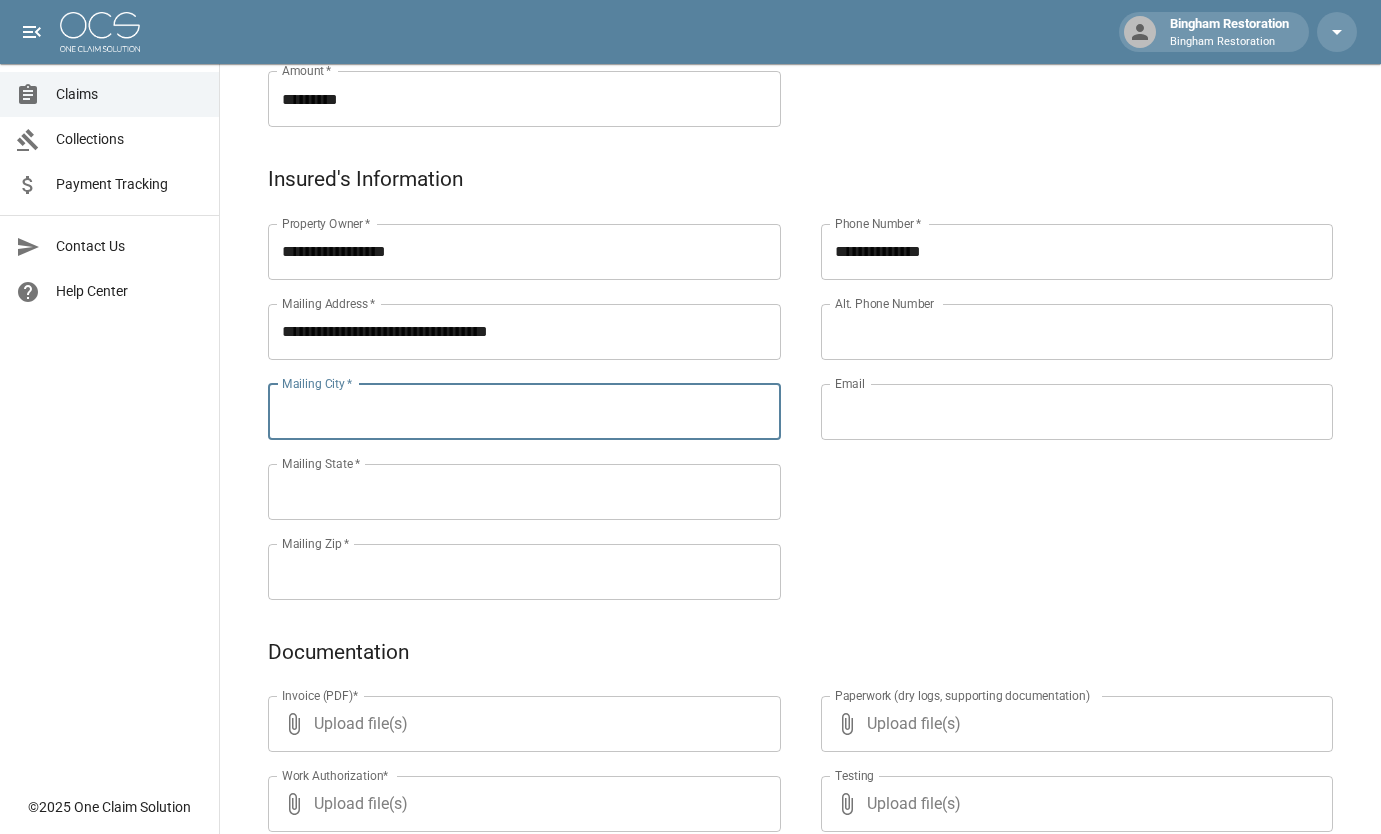 click on "Mailing City   *" at bounding box center (524, 412) 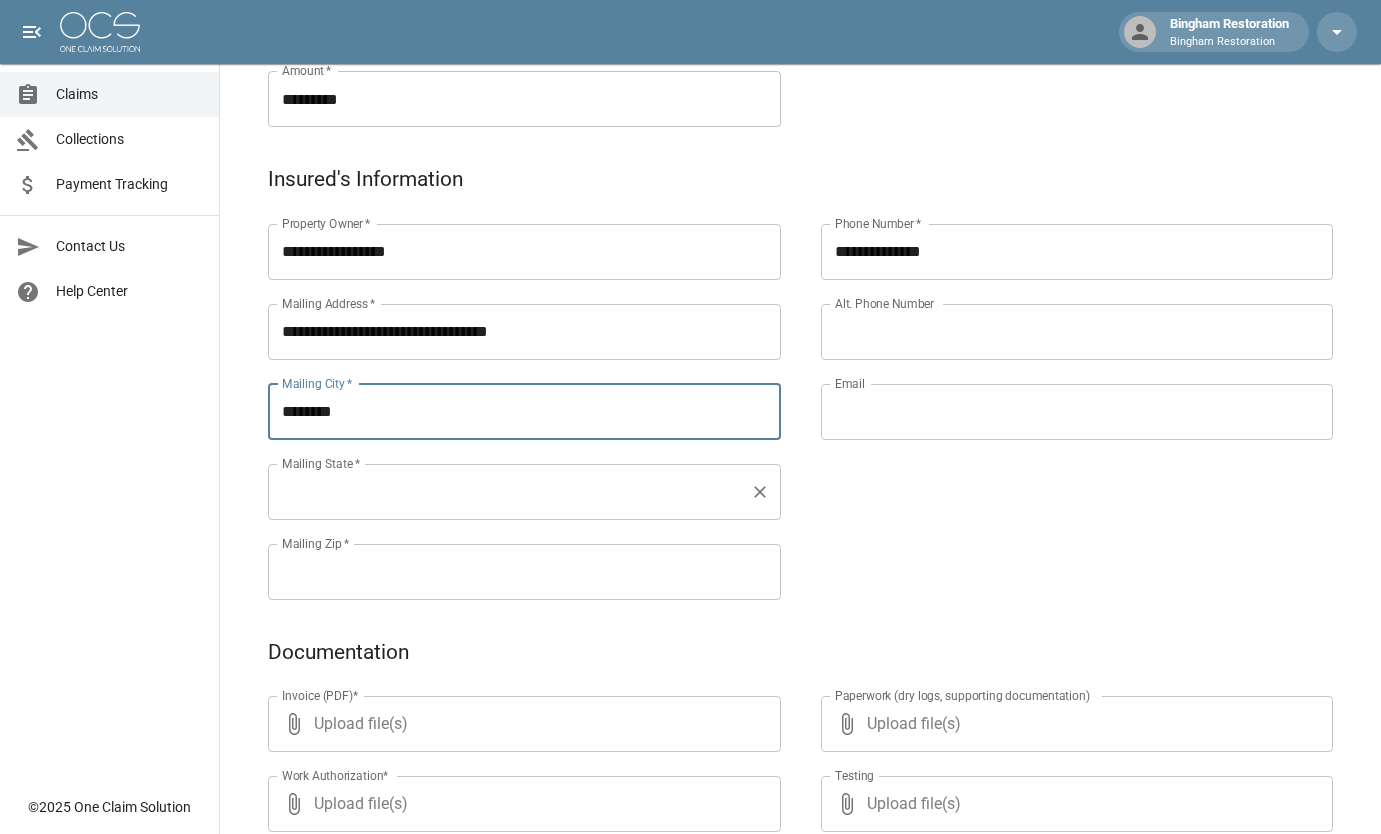 type on "*******" 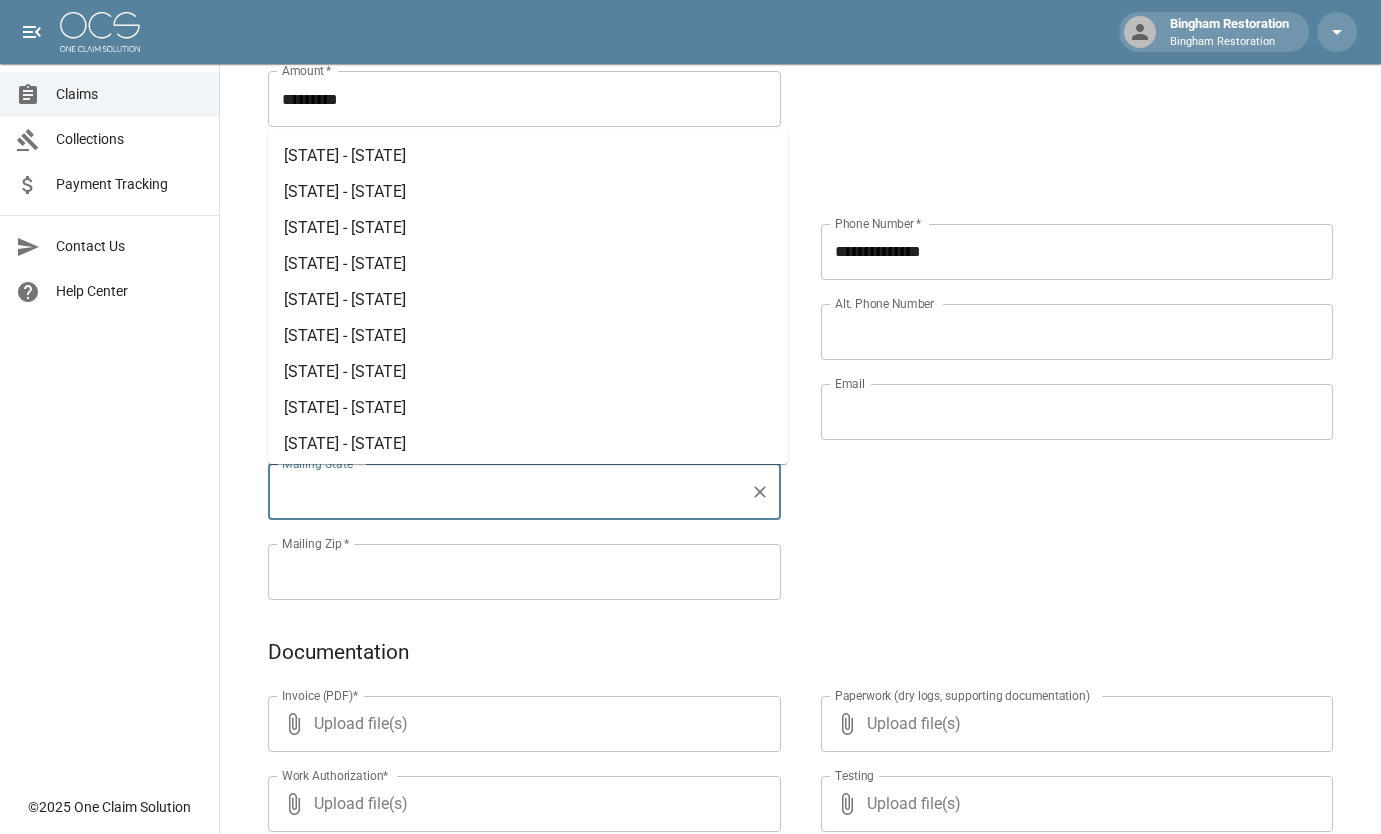 click on "[STATE] - [STATE]" at bounding box center [528, 228] 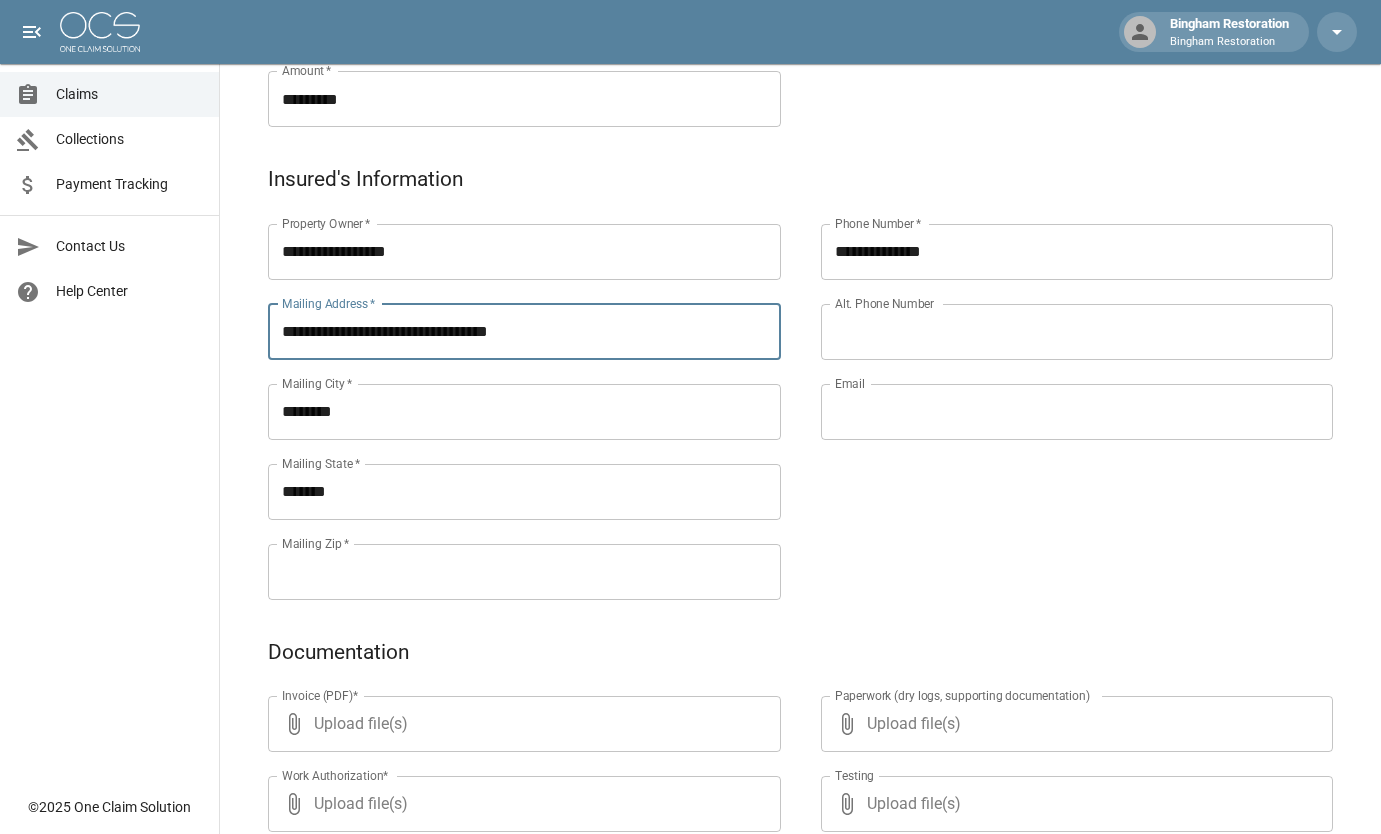 drag, startPoint x: 569, startPoint y: 333, endPoint x: 499, endPoint y: 336, distance: 70.064255 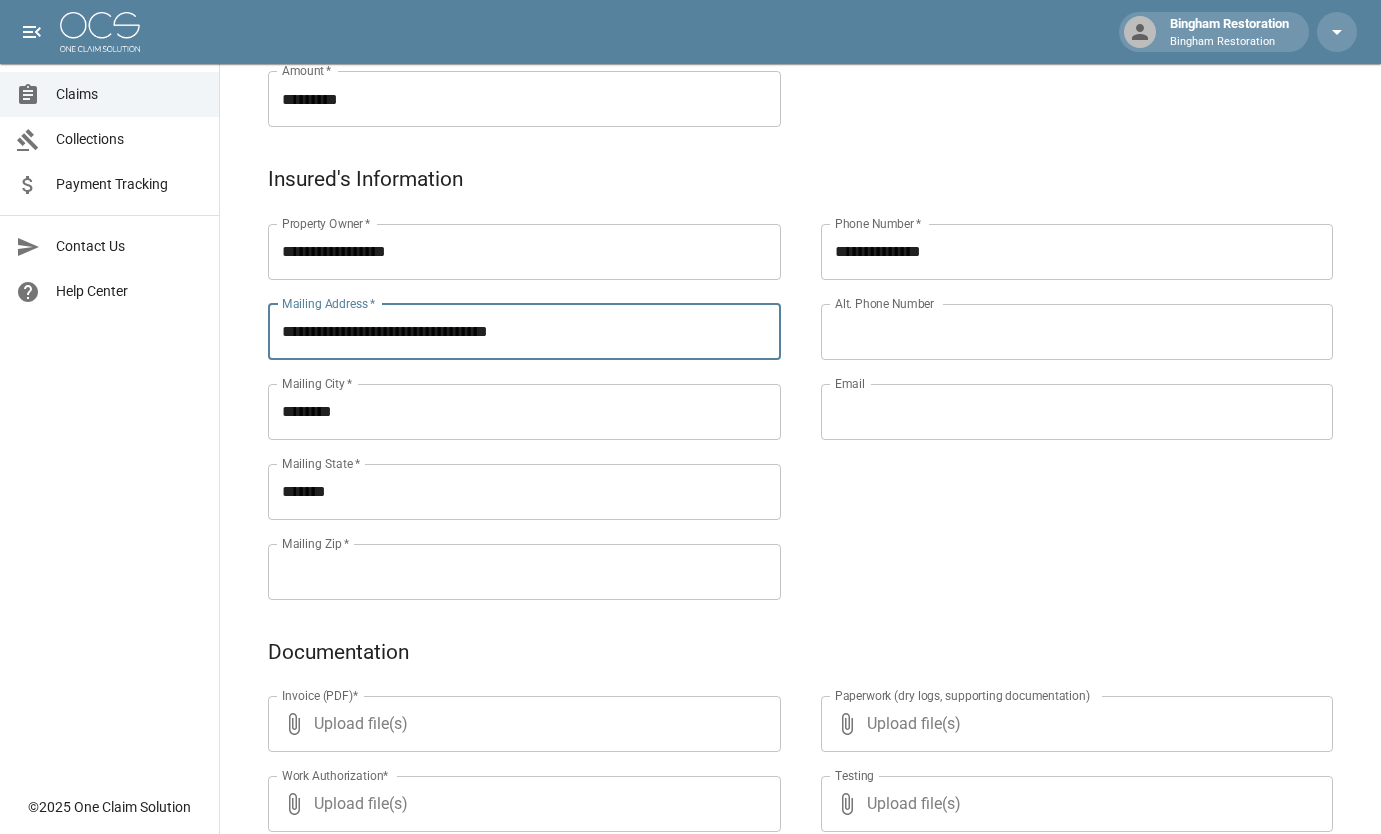 click on "Mailing Zip   *" at bounding box center [524, 572] 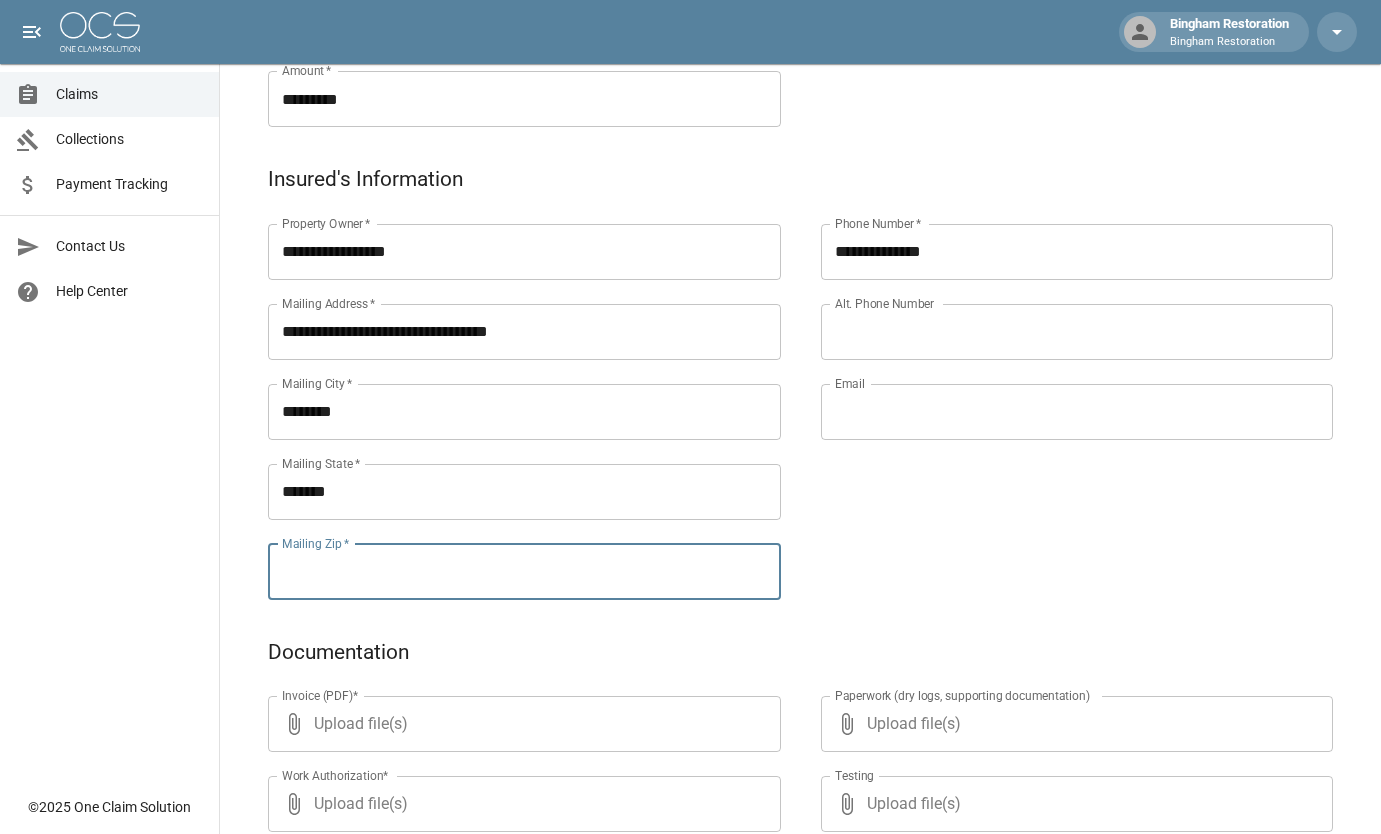 paste on "*****" 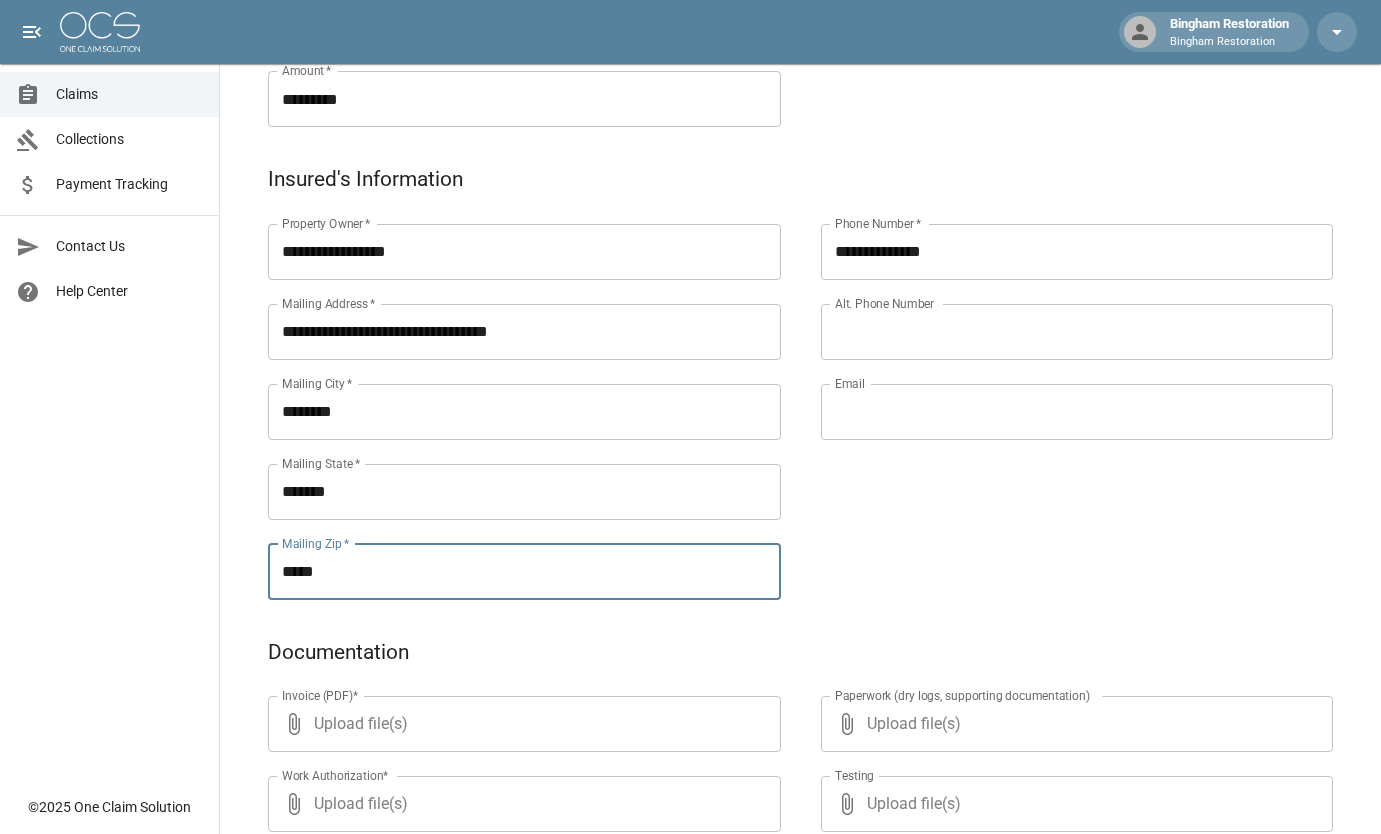 type on "*****" 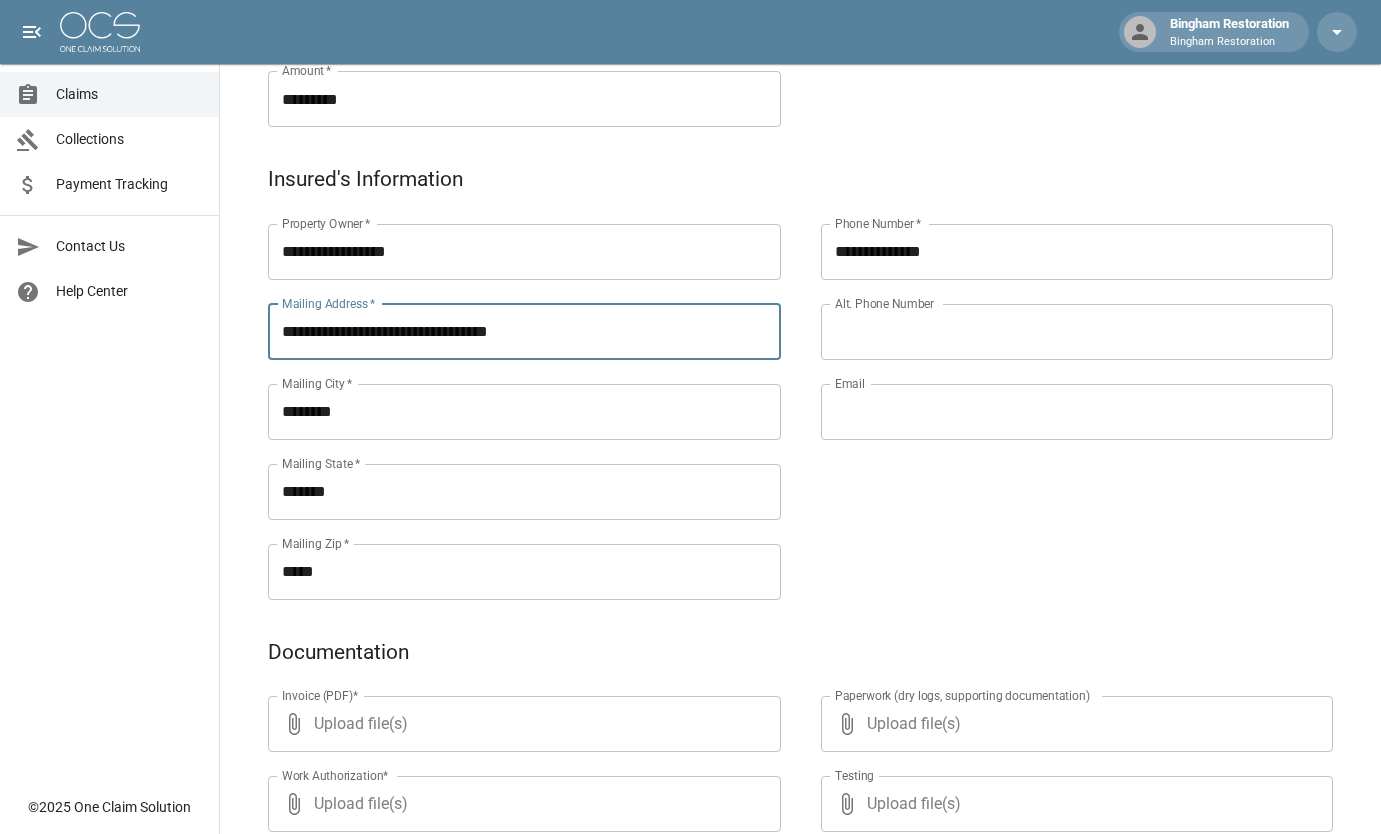 drag, startPoint x: 587, startPoint y: 333, endPoint x: 419, endPoint y: 348, distance: 168.66832 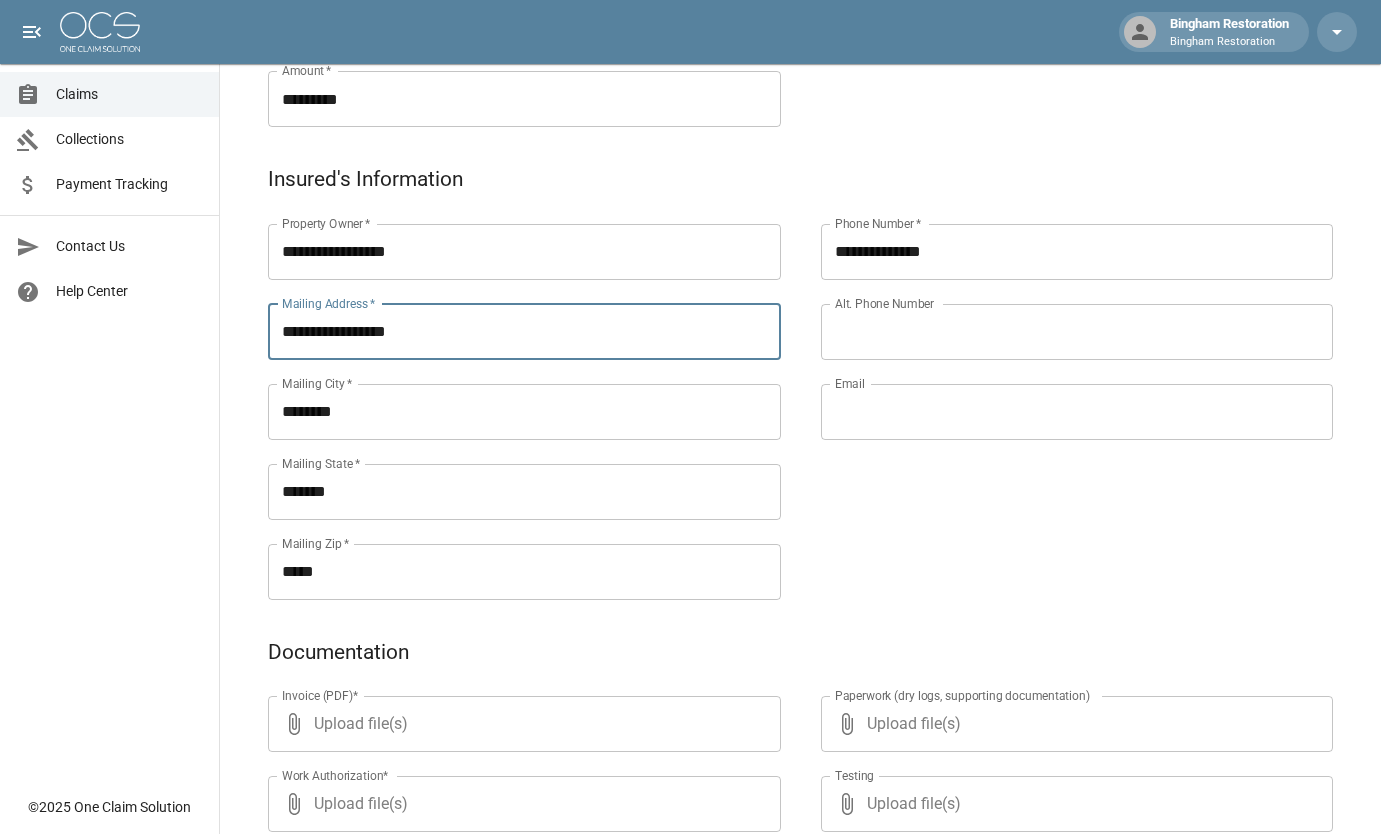 type on "**********" 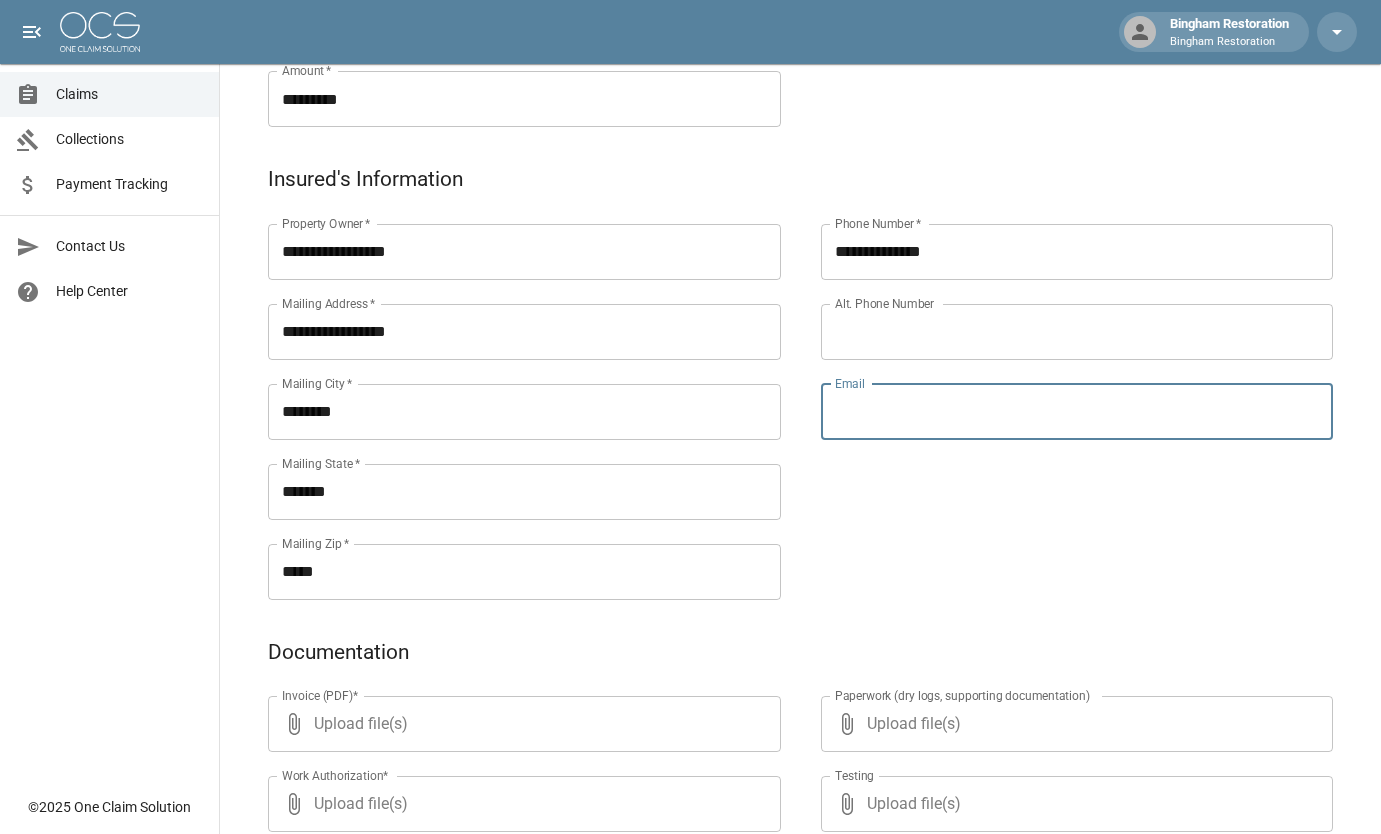 click on "Email" at bounding box center (1077, 412) 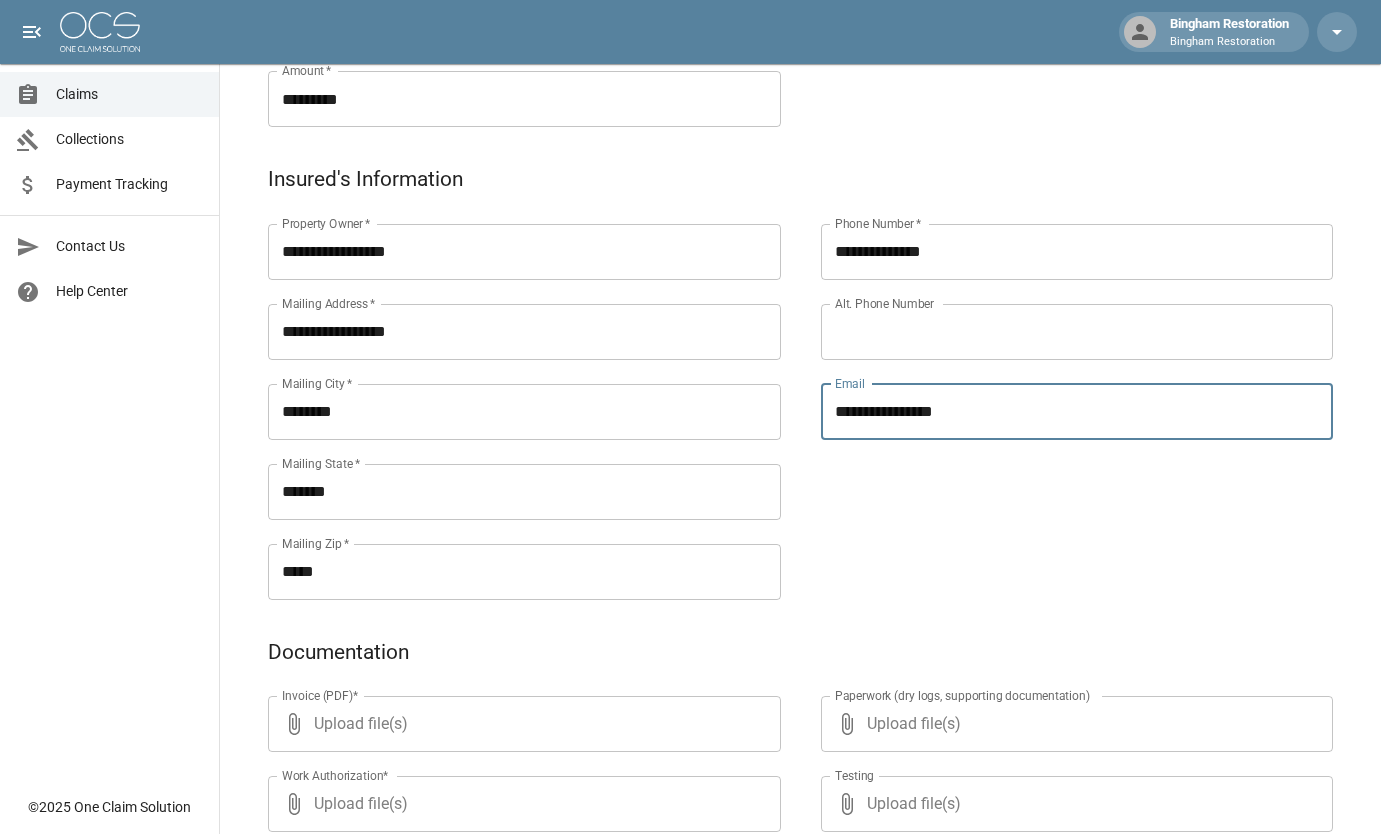 type on "**********" 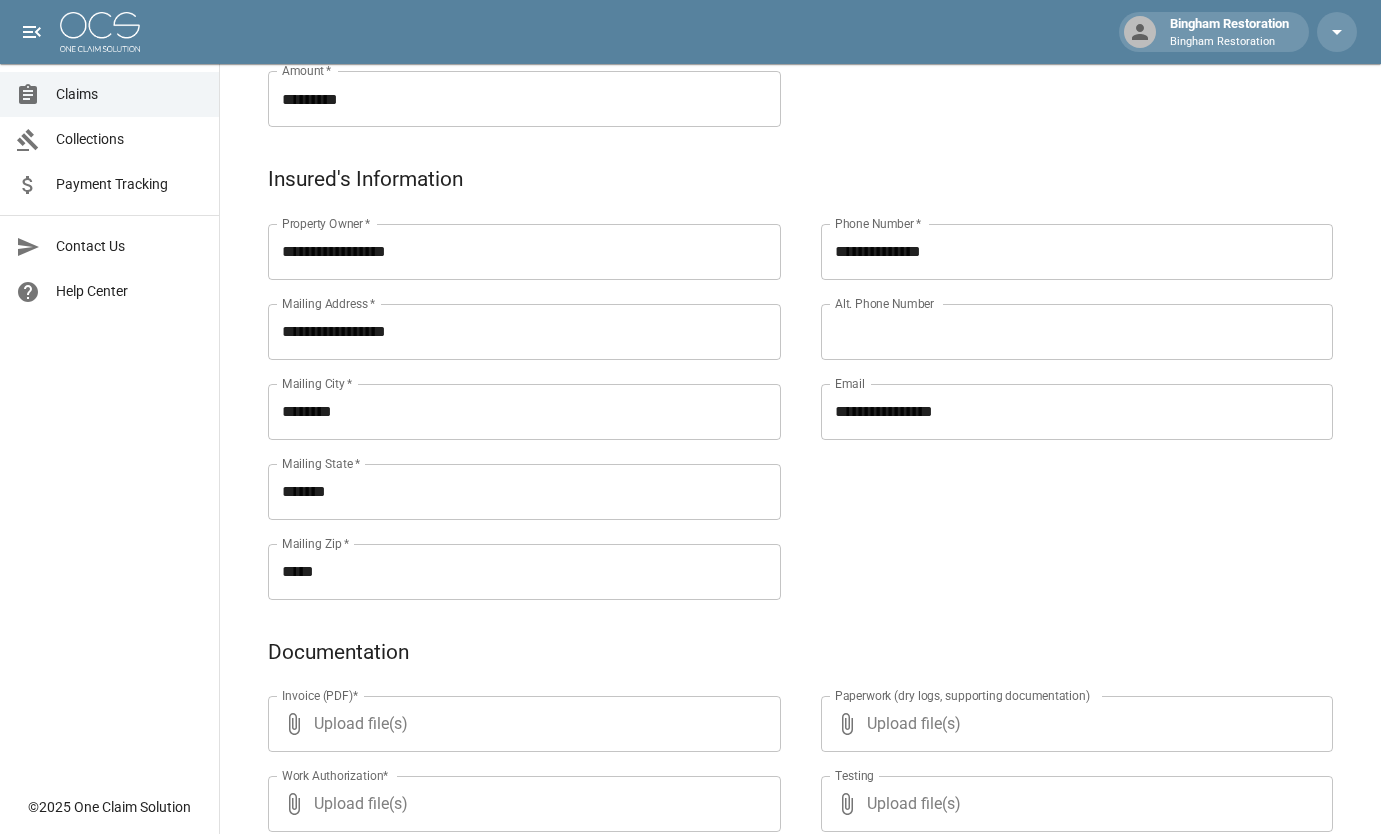 click on "**********" at bounding box center [1057, 388] 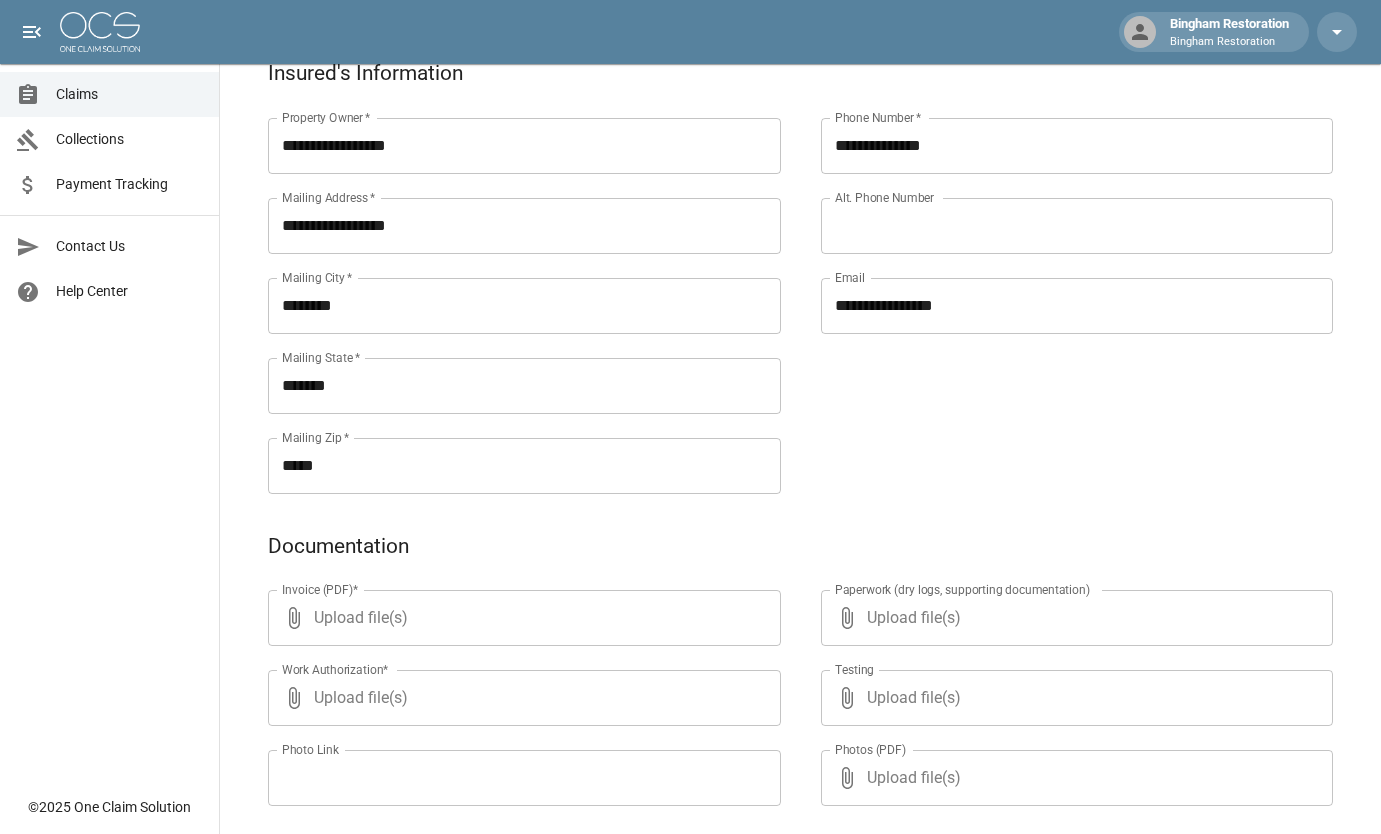 scroll, scrollTop: 800, scrollLeft: 0, axis: vertical 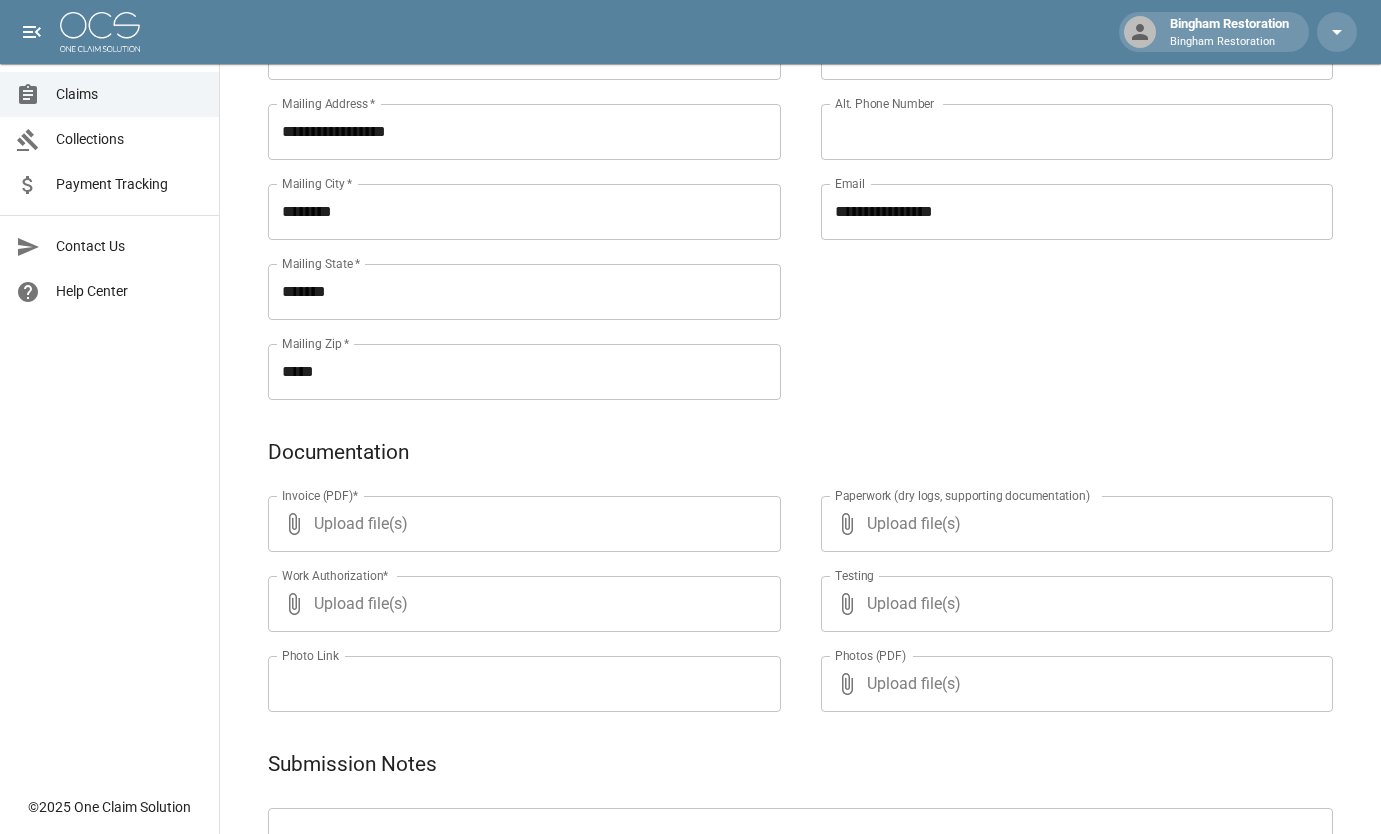 click on "Upload file(s)" at bounding box center (520, 524) 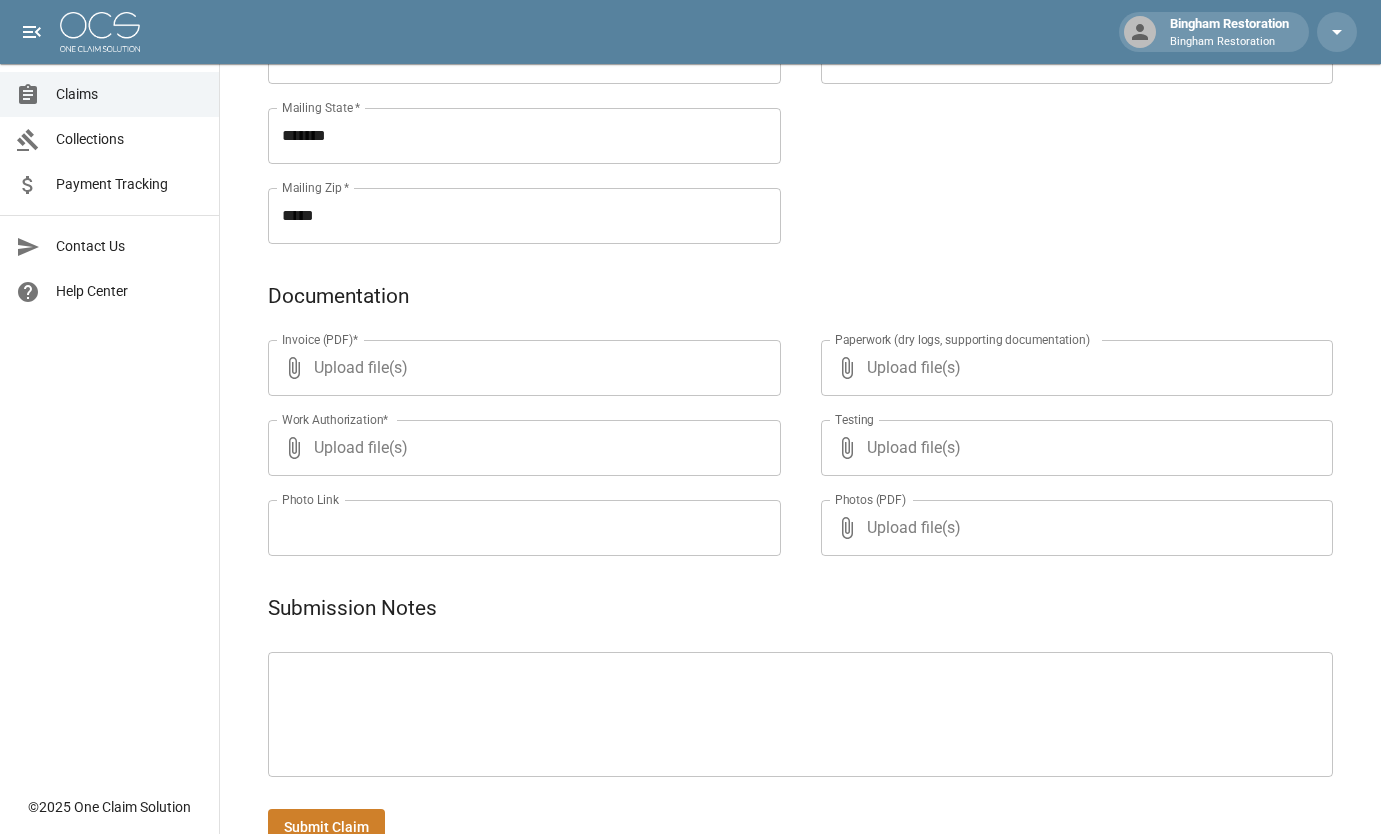 scroll, scrollTop: 1000, scrollLeft: 0, axis: vertical 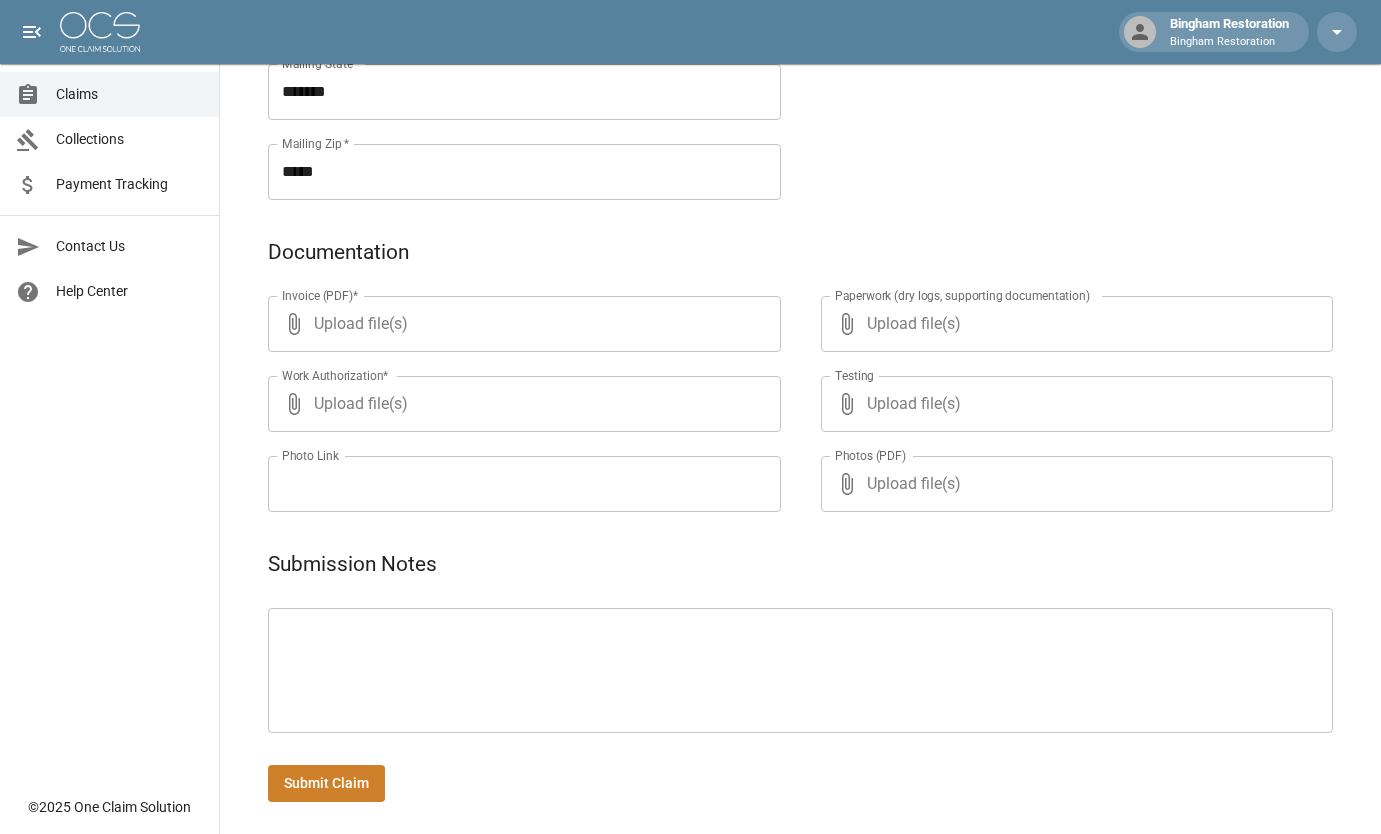 type on "**********" 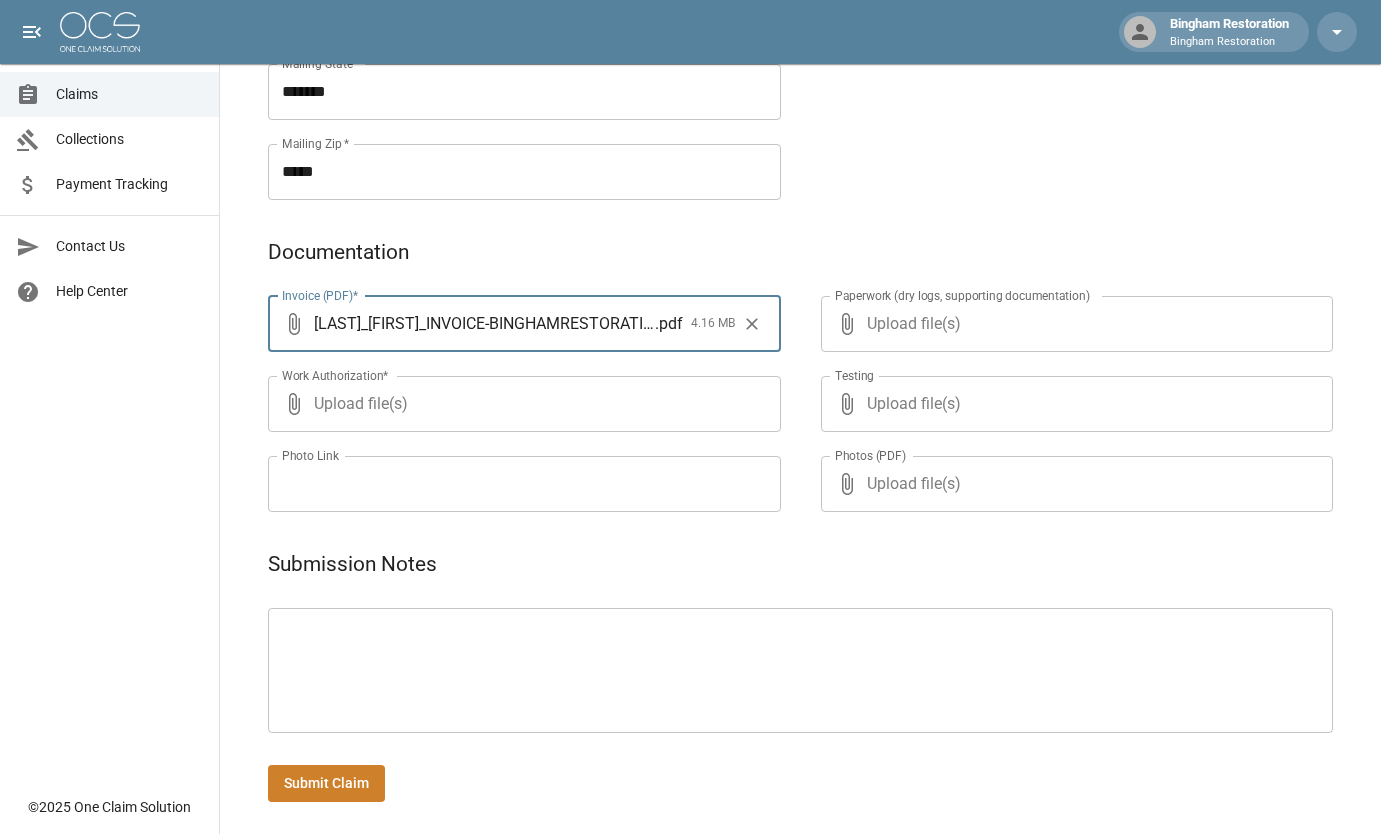 click on "Upload file(s)" at bounding box center [1073, 324] 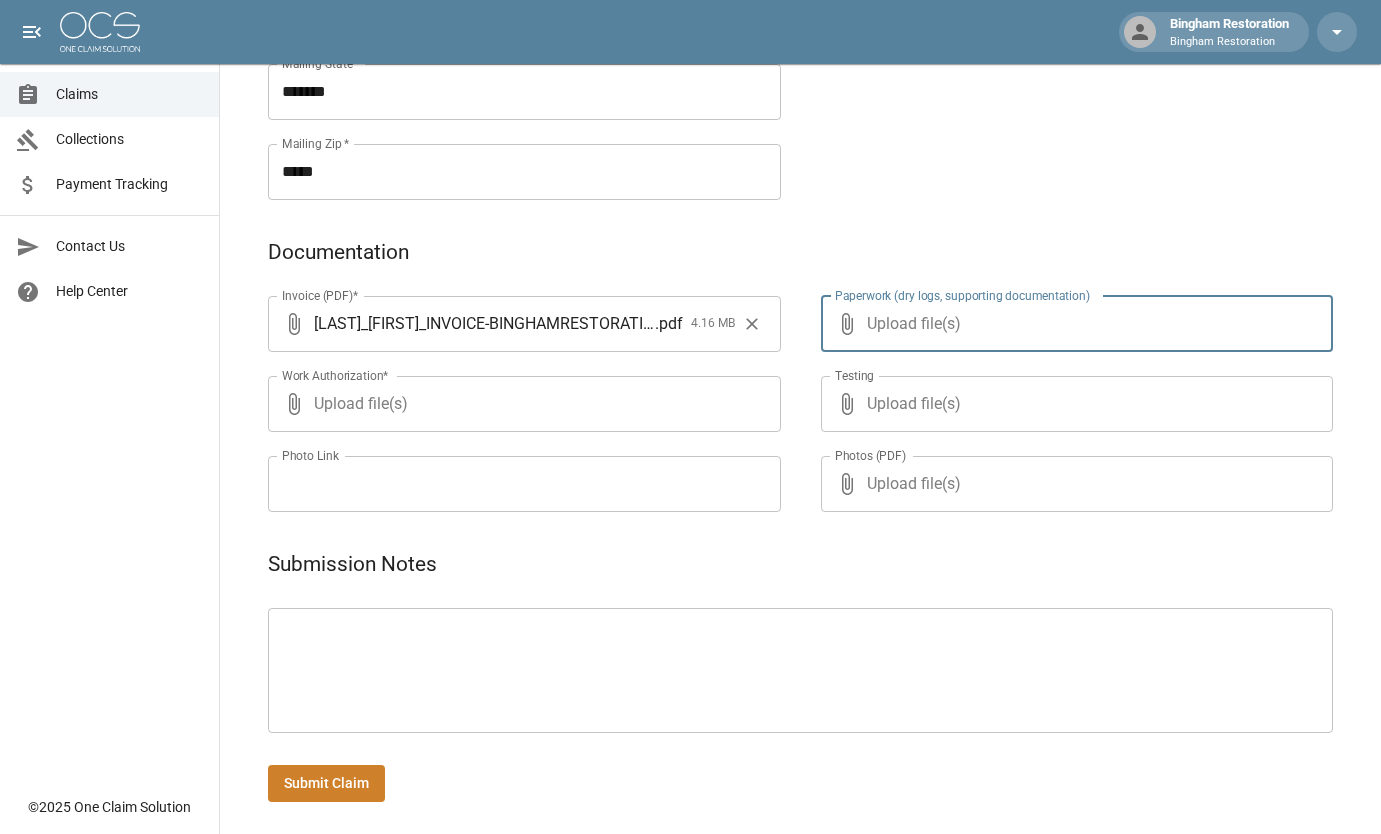 type on "**********" 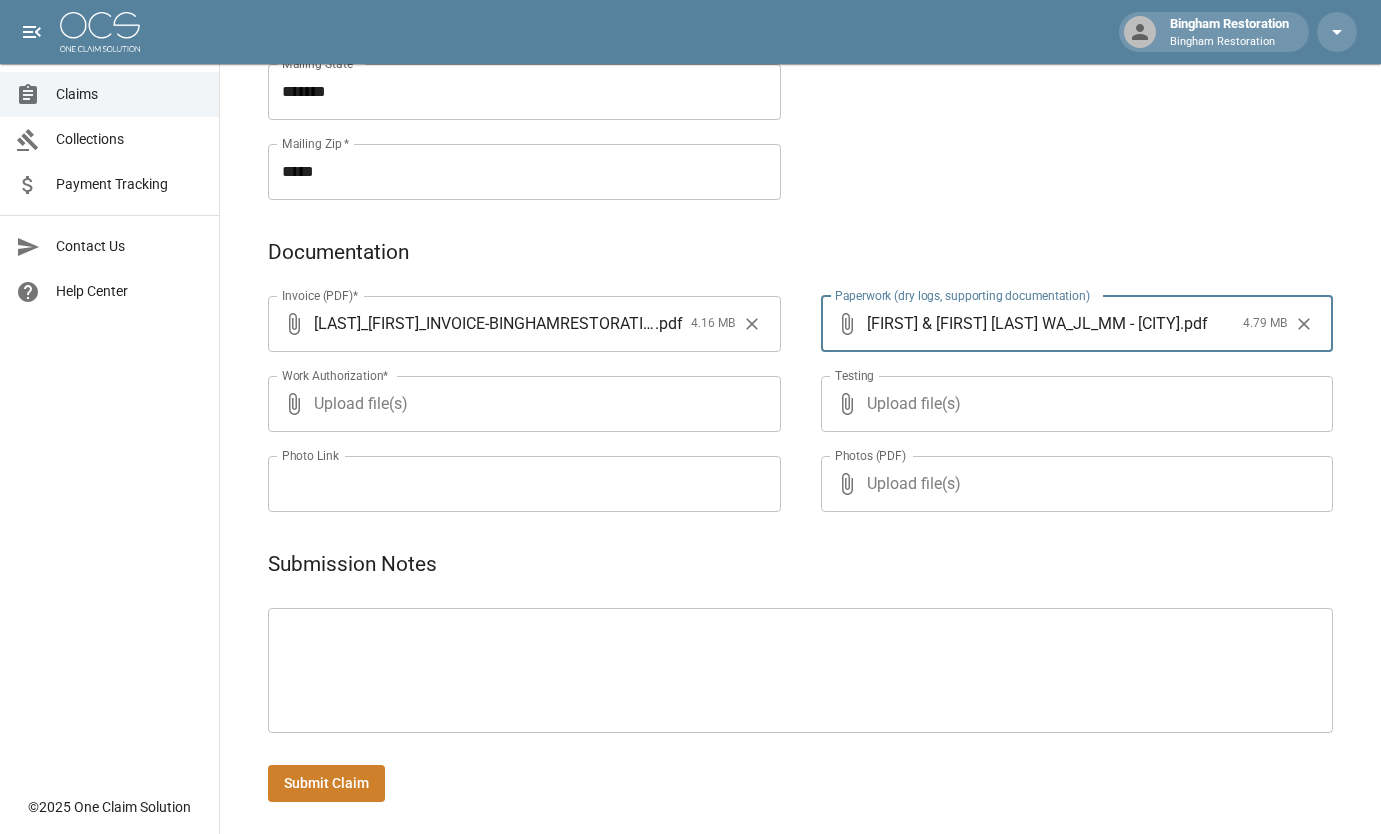 click on "Upload file(s)" at bounding box center (1073, 404) 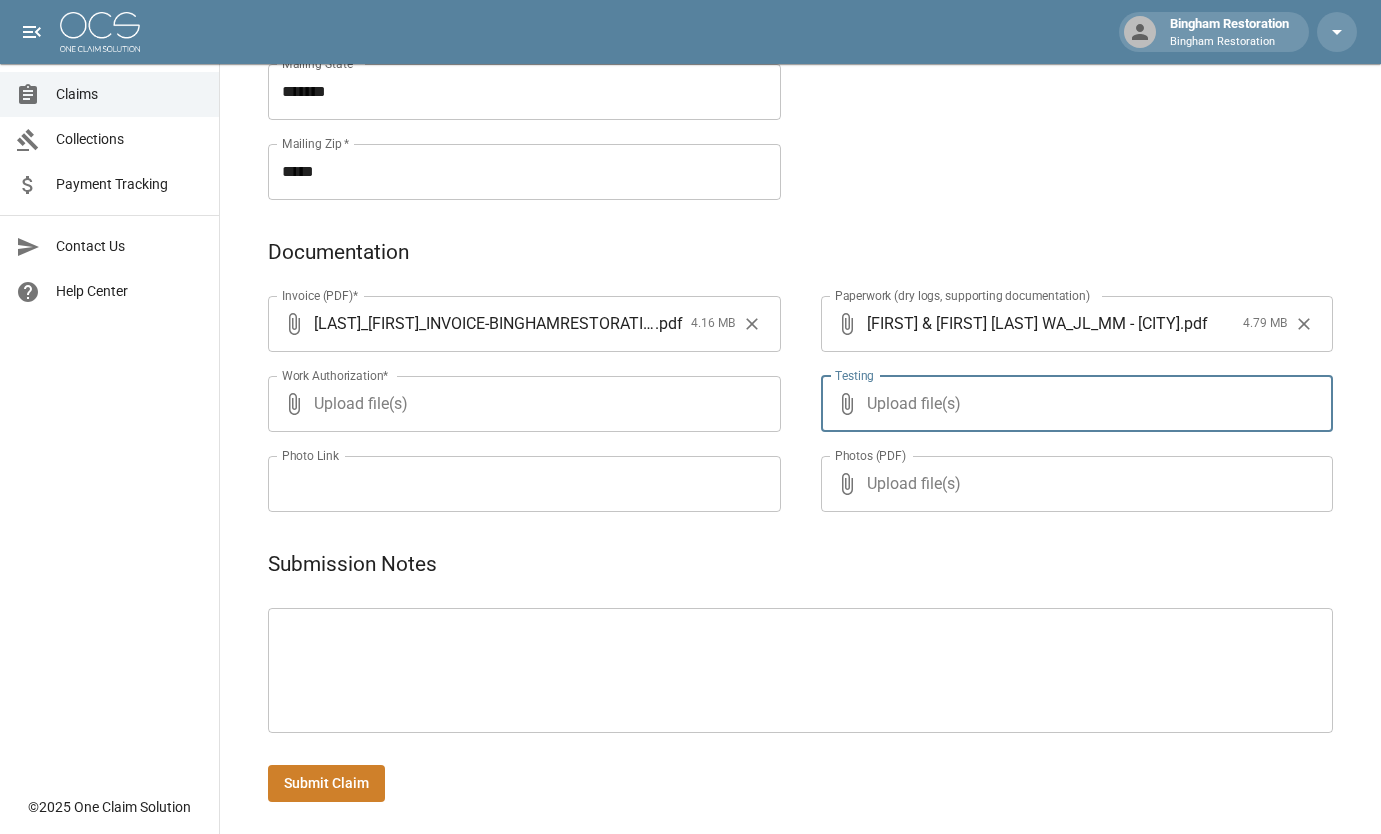 type on "**********" 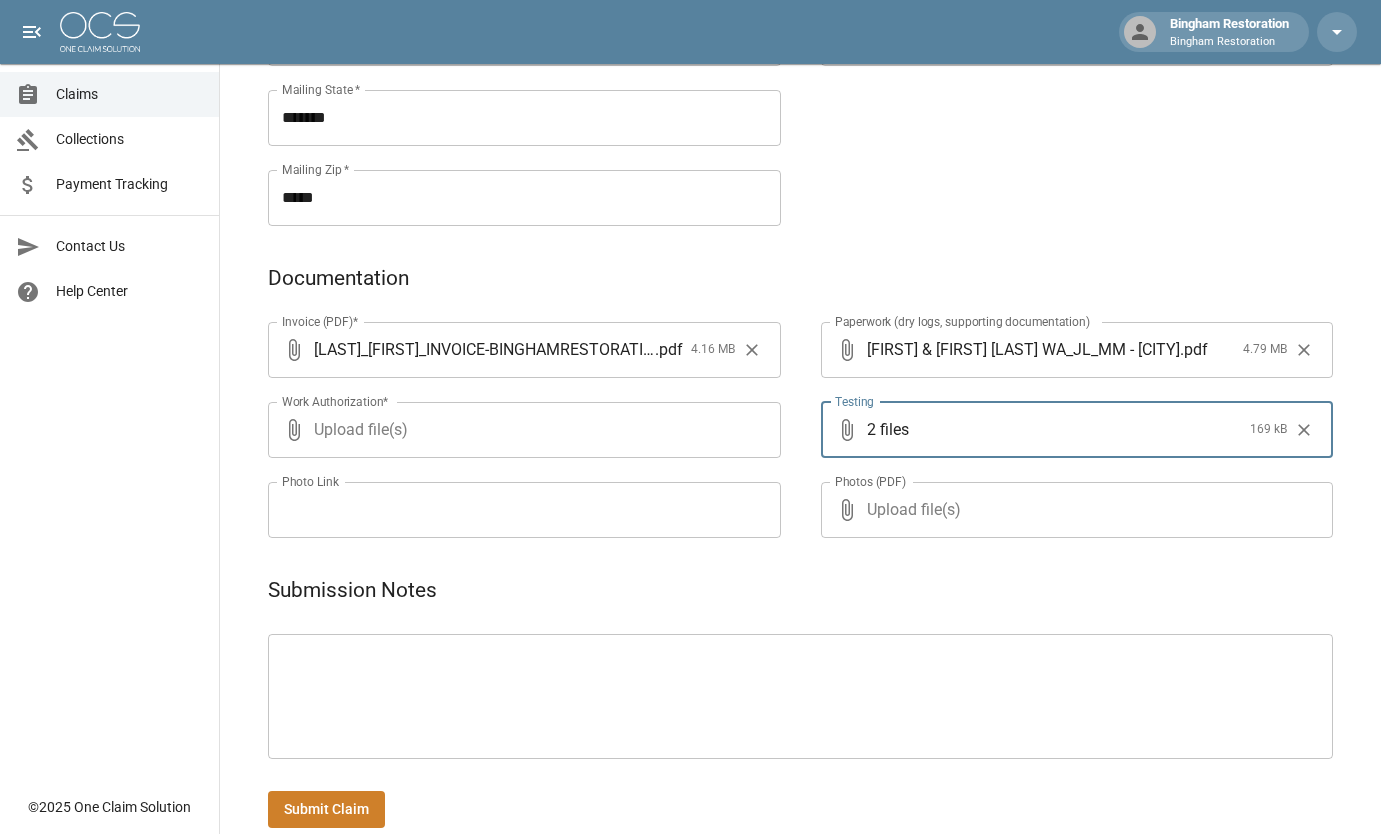 scroll, scrollTop: 1008, scrollLeft: 0, axis: vertical 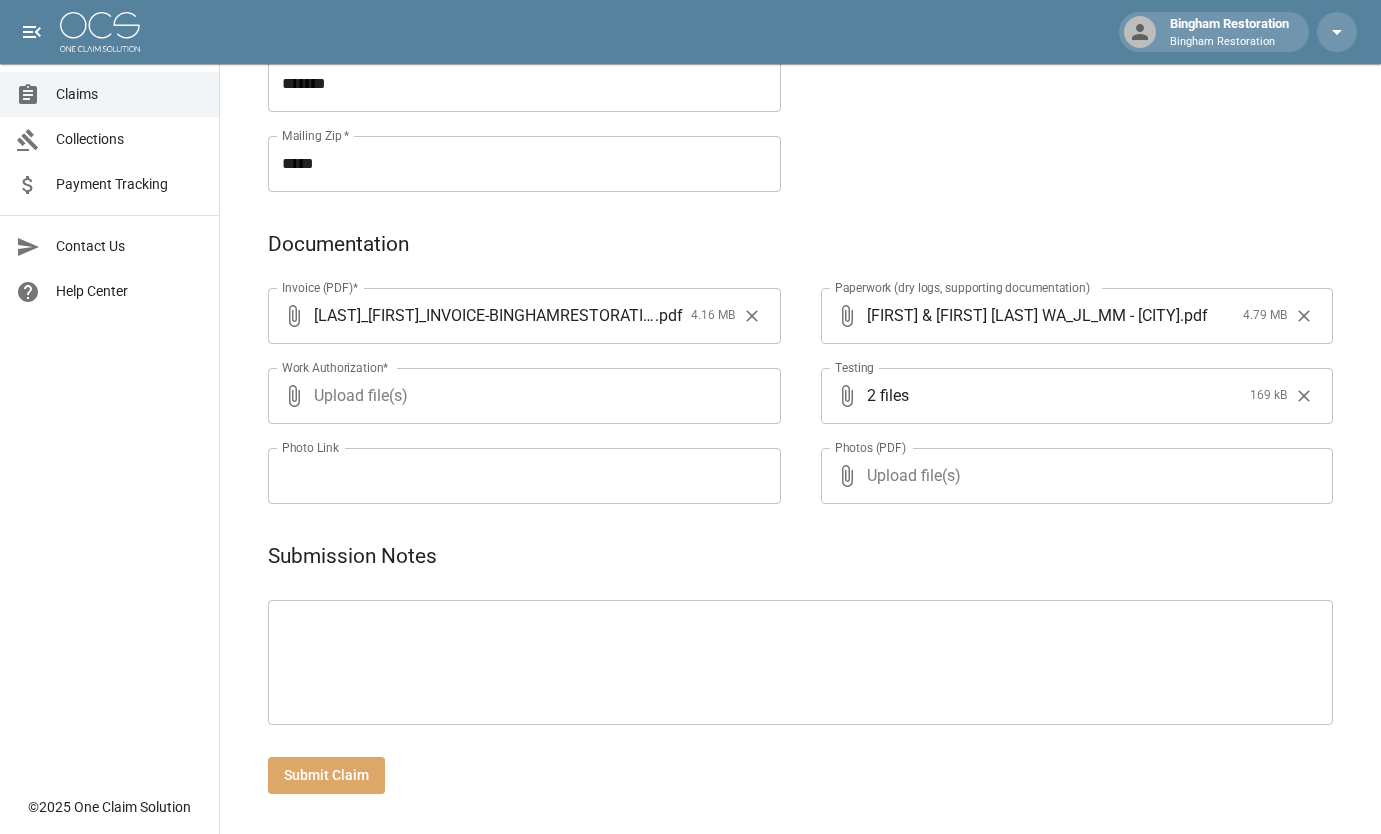 click on "Submit Claim" at bounding box center [326, 775] 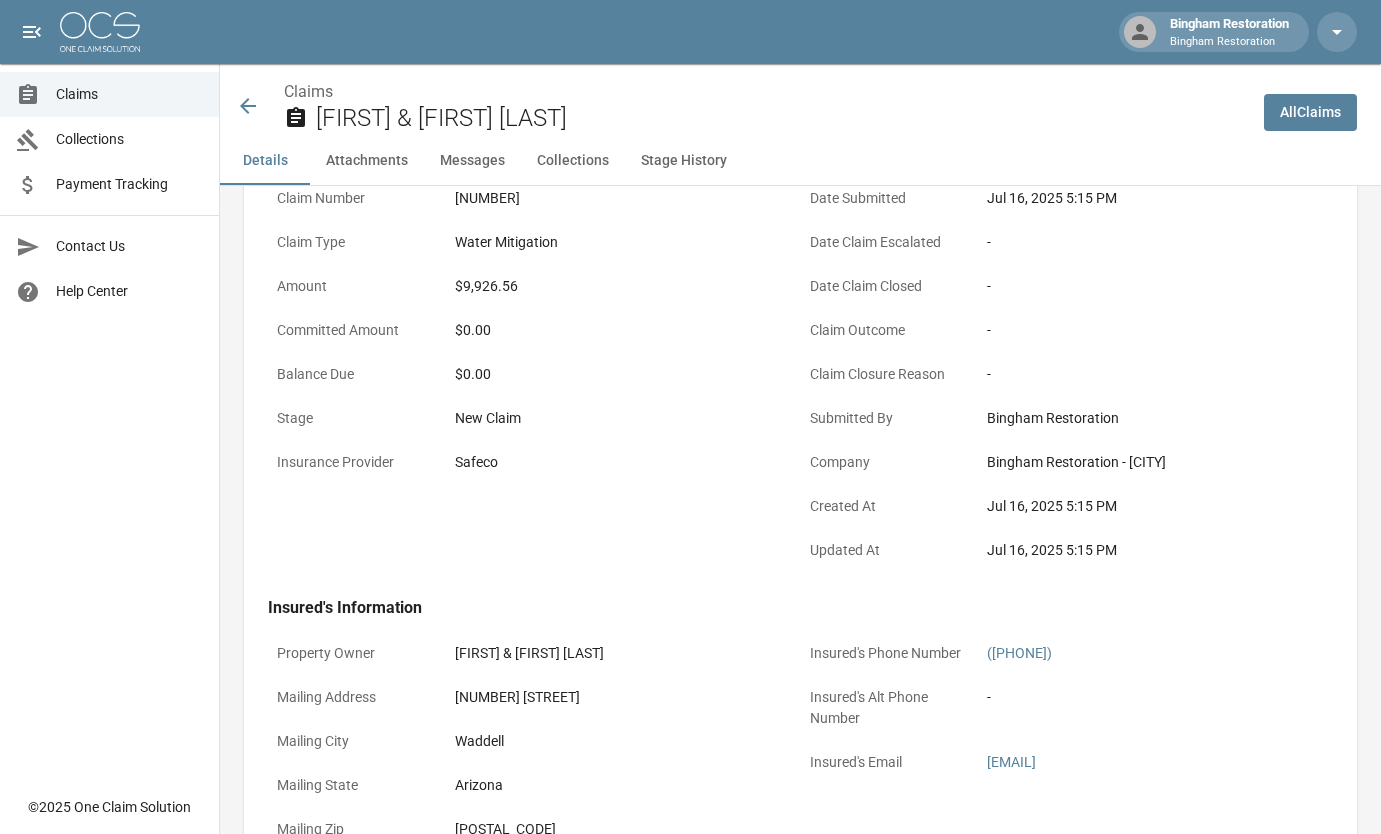 scroll, scrollTop: 200, scrollLeft: 0, axis: vertical 